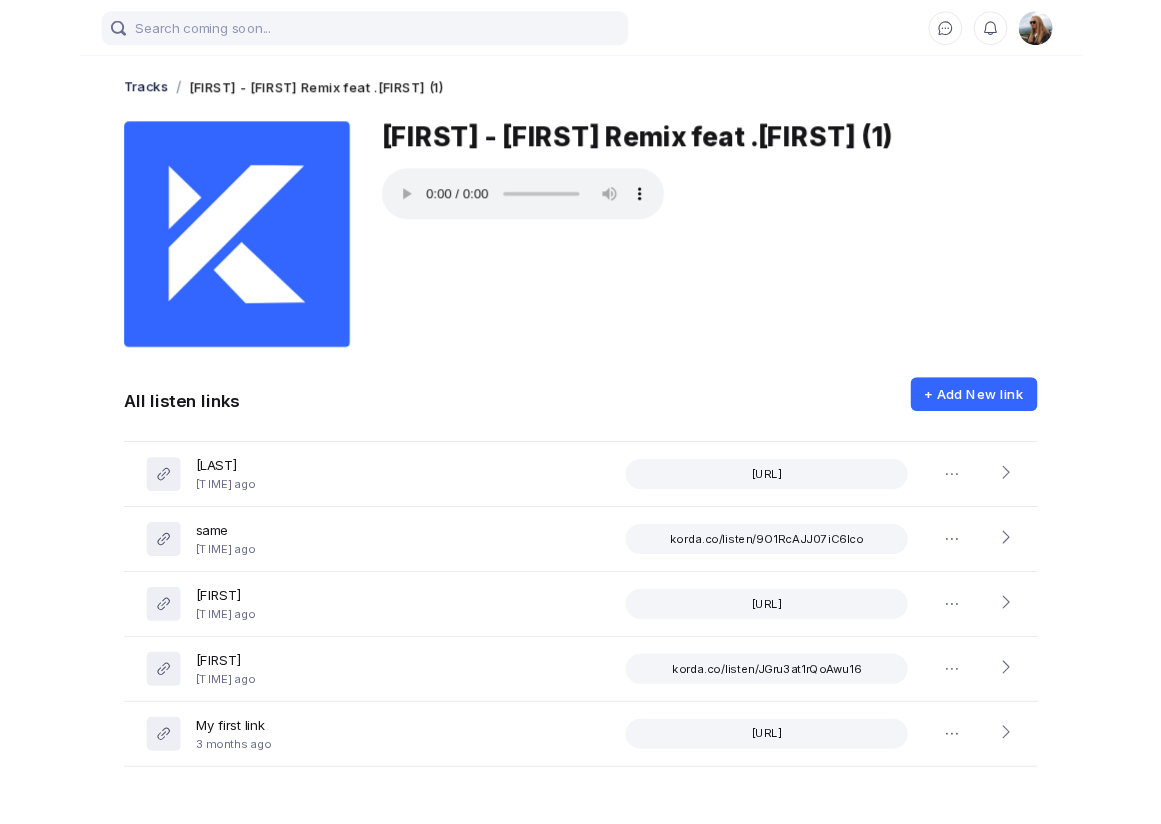 scroll, scrollTop: 0, scrollLeft: 0, axis: both 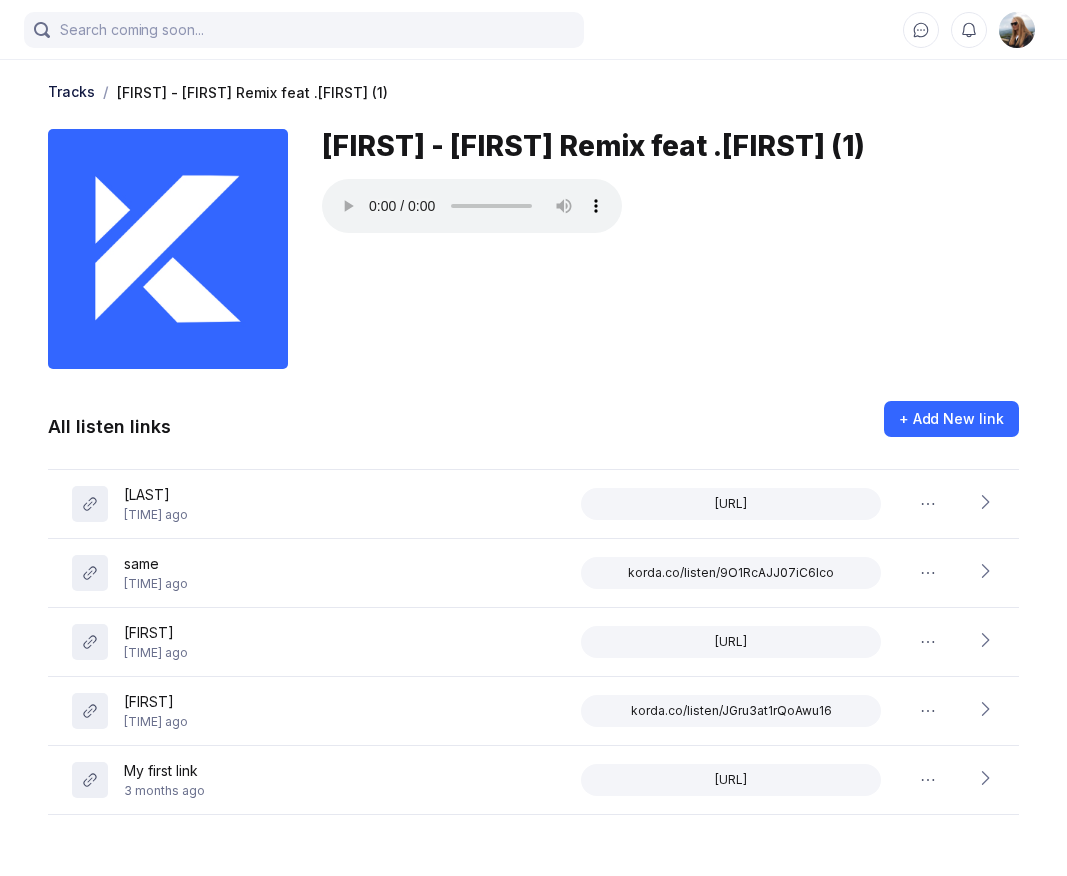 click on "[FIRST] - [FIRST] Remix feat .[FIRST] (1)" at bounding box center [533, 228] 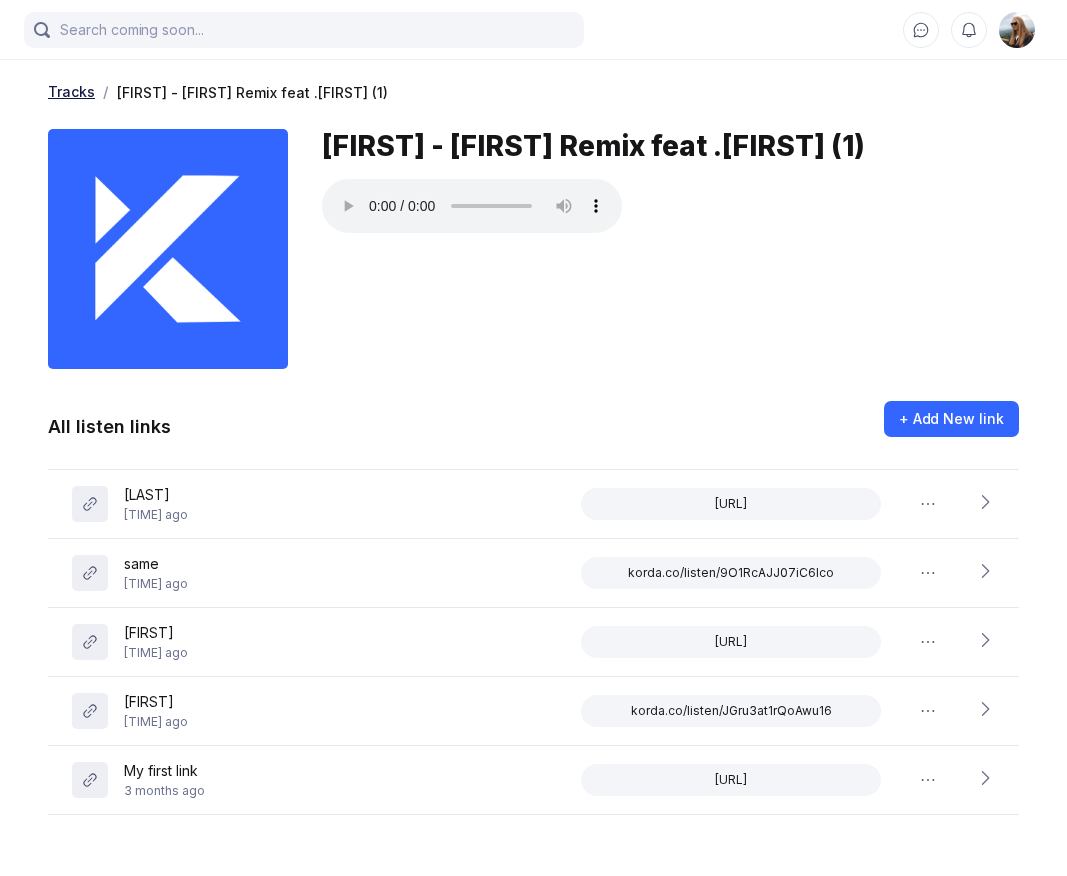 click on "Tracks" at bounding box center (71, 91) 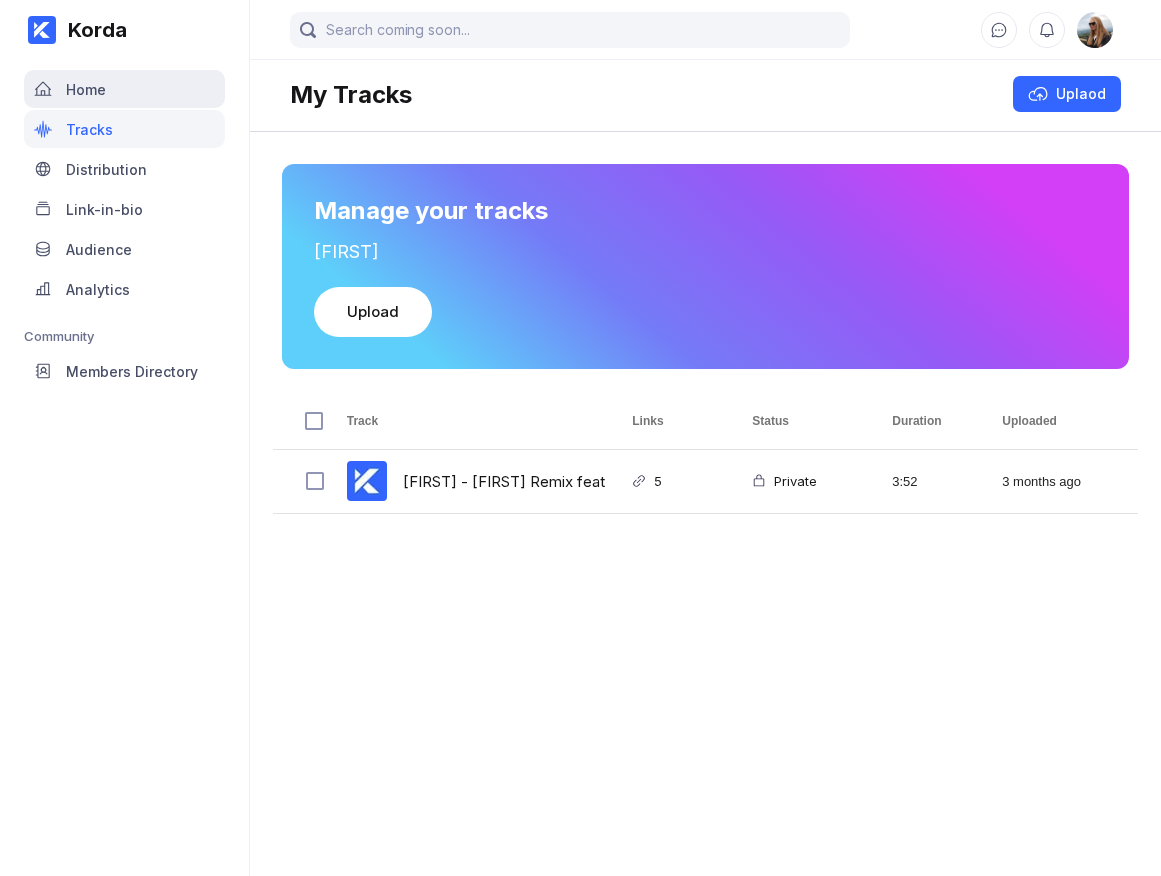 click on "Home" at bounding box center [124, 89] 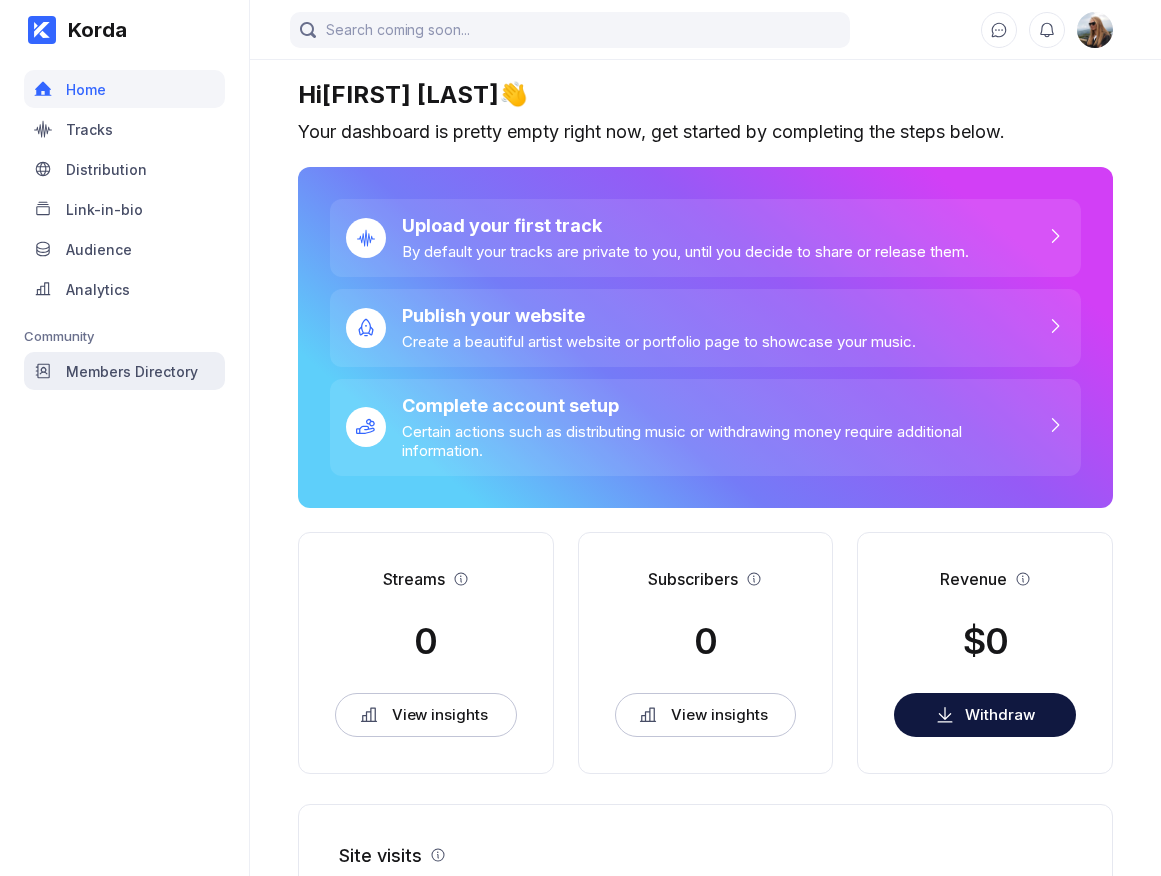 click on "Members Directory" at bounding box center (124, 371) 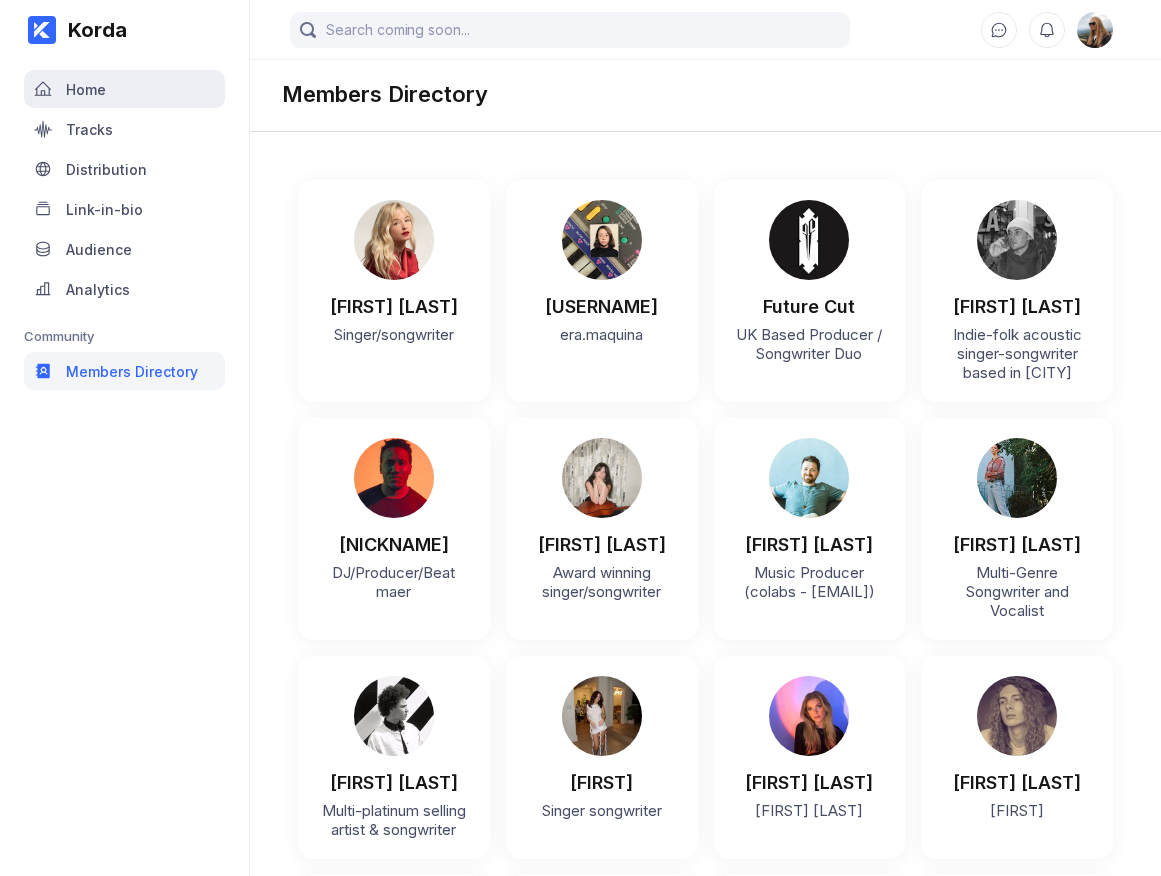 click on "Home" at bounding box center (124, 89) 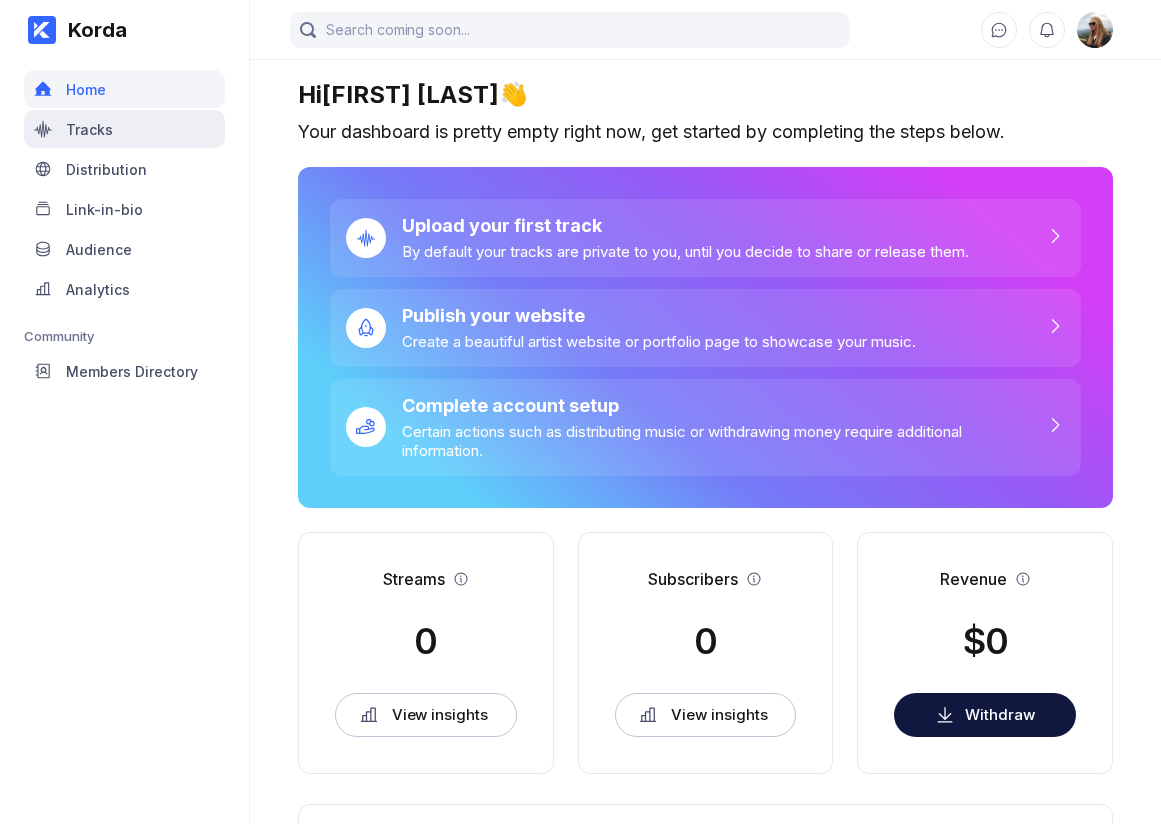 click on "Tracks" at bounding box center [124, 129] 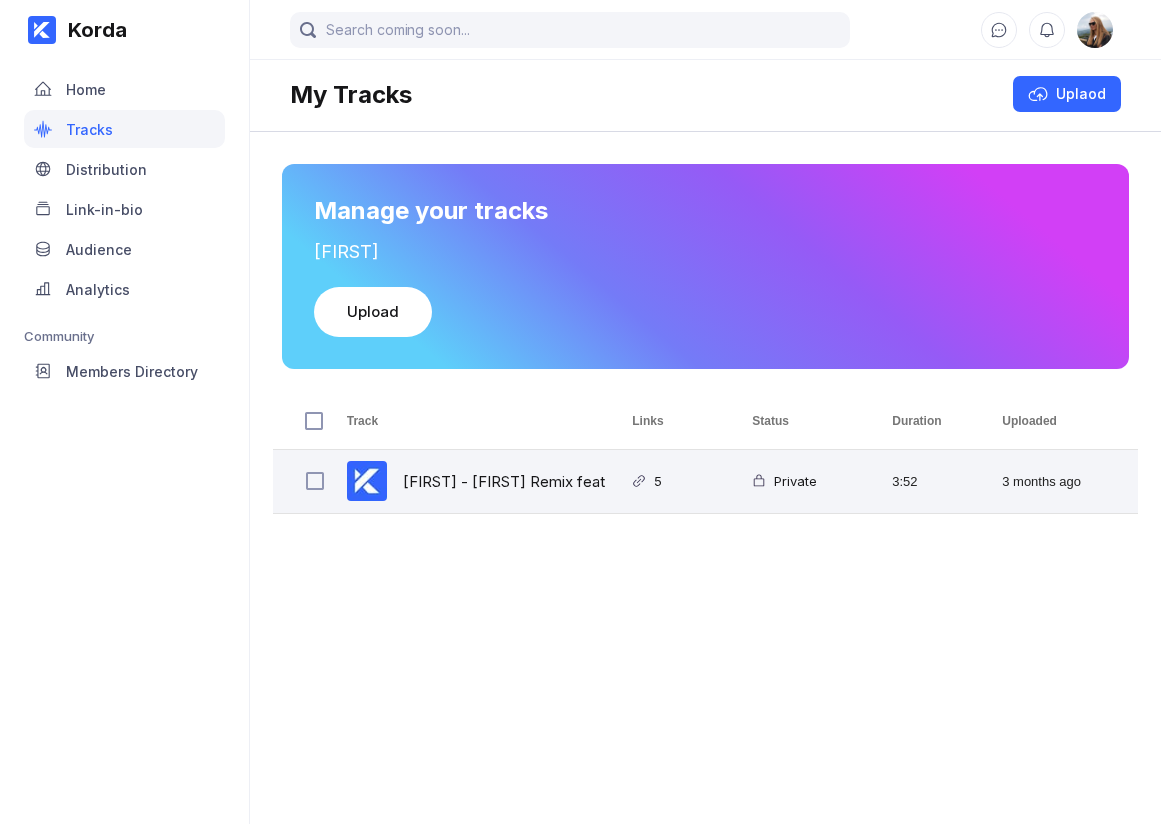 click on "[FIRST] - [FIRST] Remix feat .[FIRST] (1)   [FIRST]" at bounding box center (561, 481) 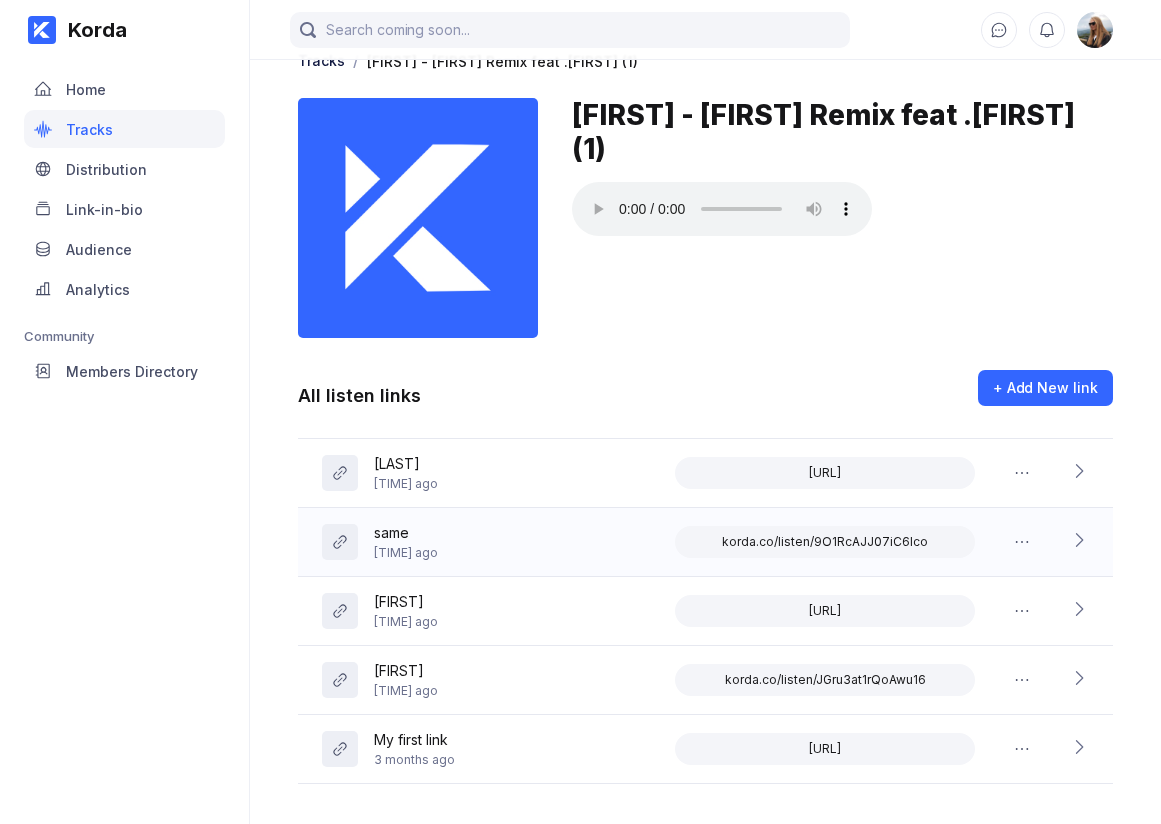 scroll, scrollTop: 0, scrollLeft: 0, axis: both 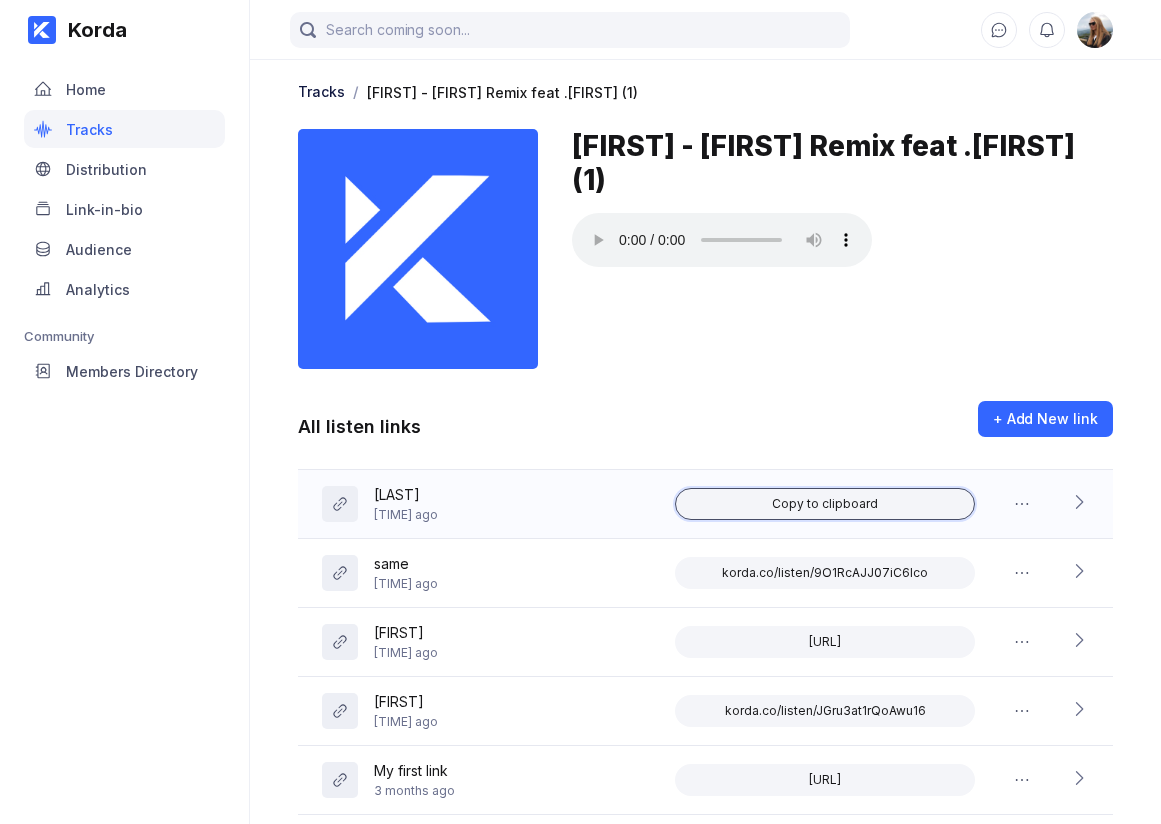 click on "Copy to clipboard" at bounding box center [825, 504] 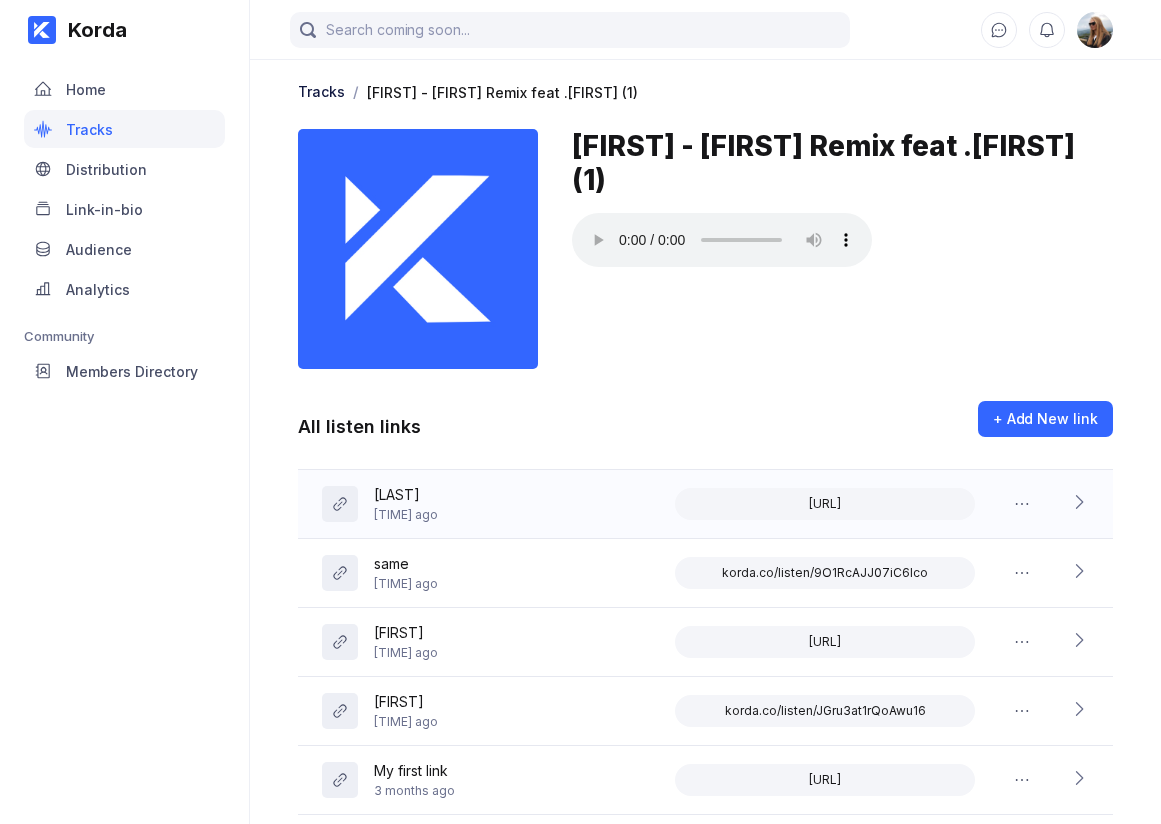 click 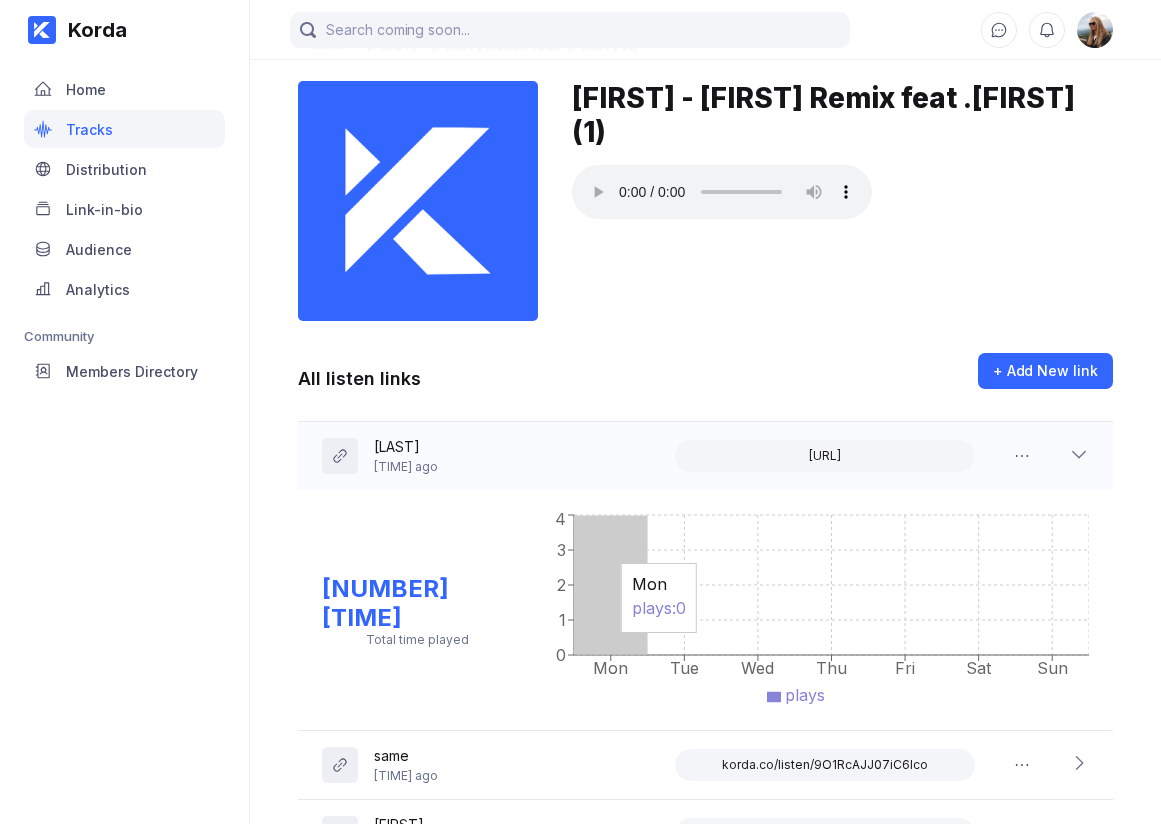 scroll, scrollTop: 55, scrollLeft: 0, axis: vertical 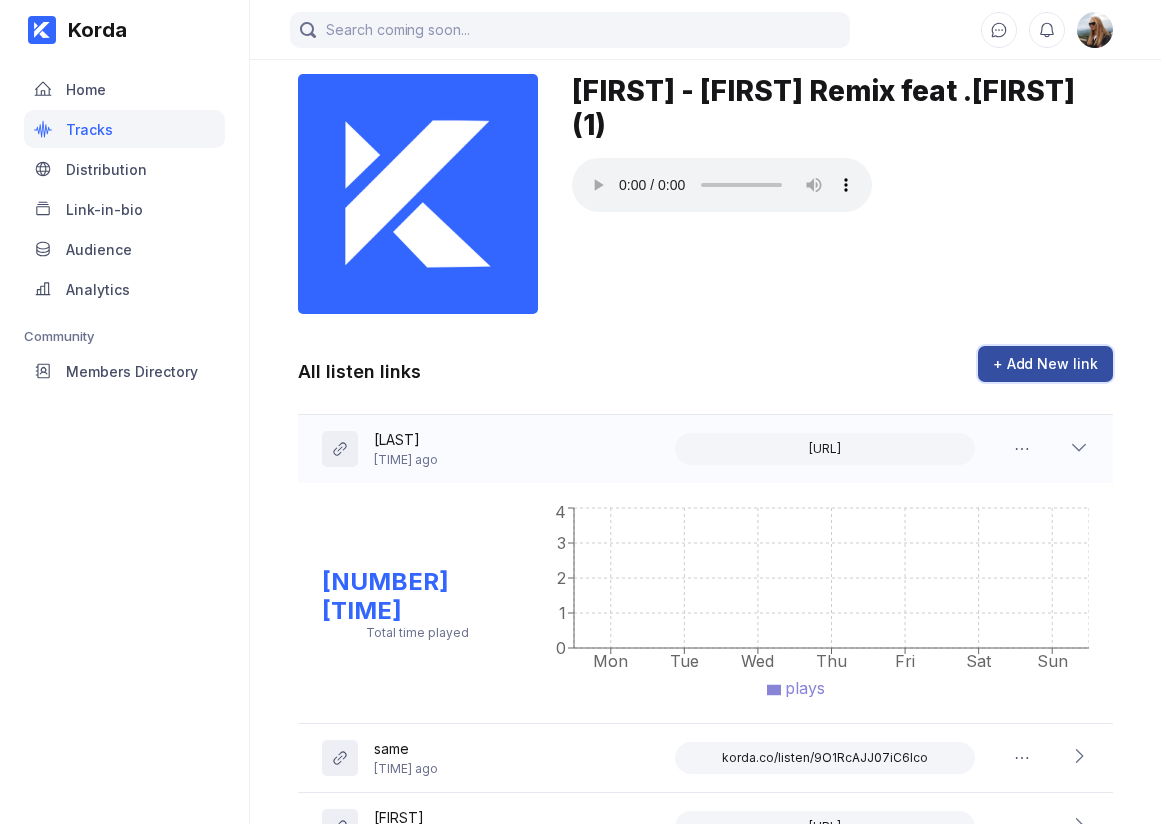 click on "+     Add New link" at bounding box center [1045, 364] 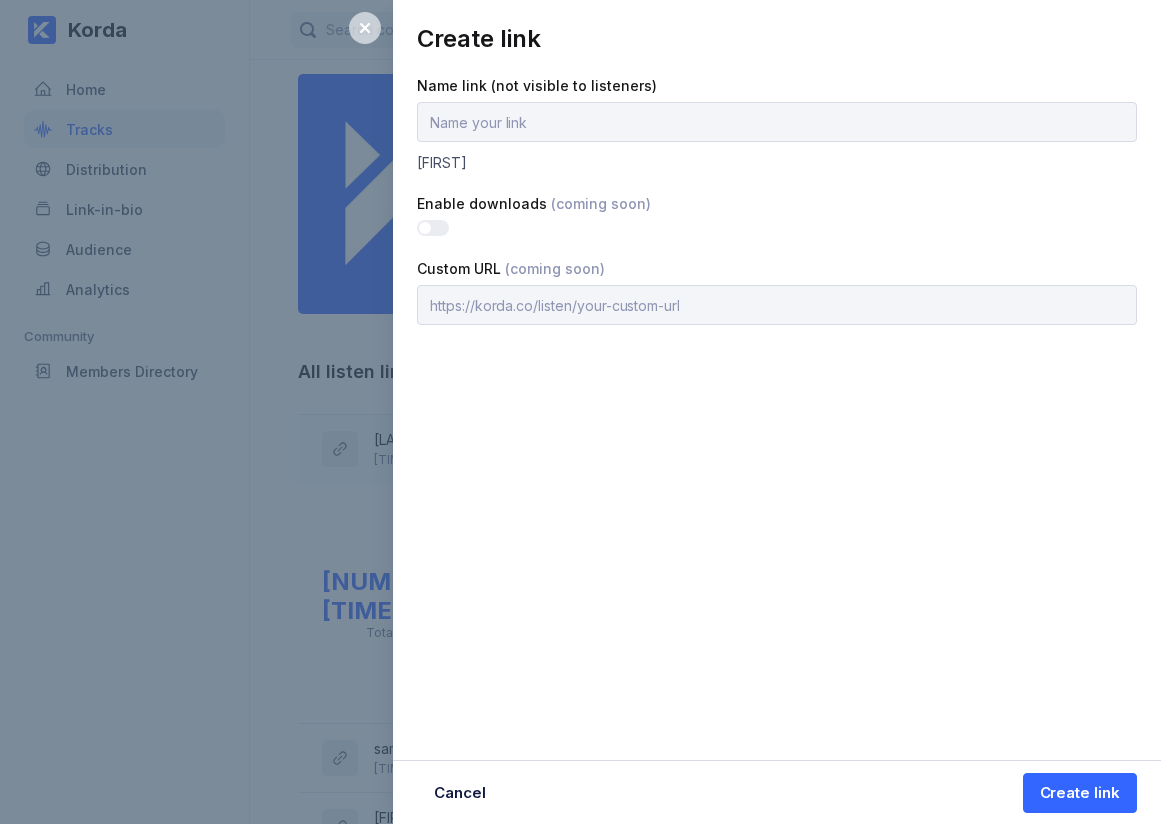 click 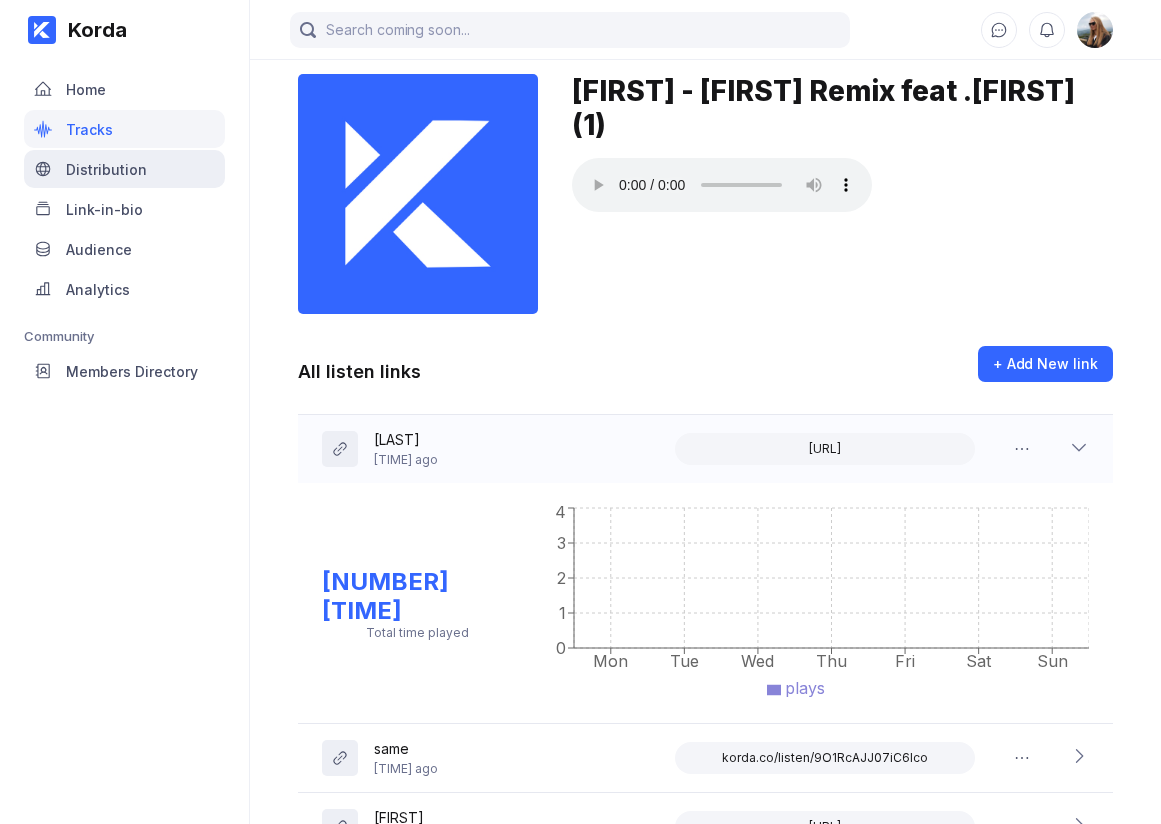 click on "Distribution" at bounding box center [106, 169] 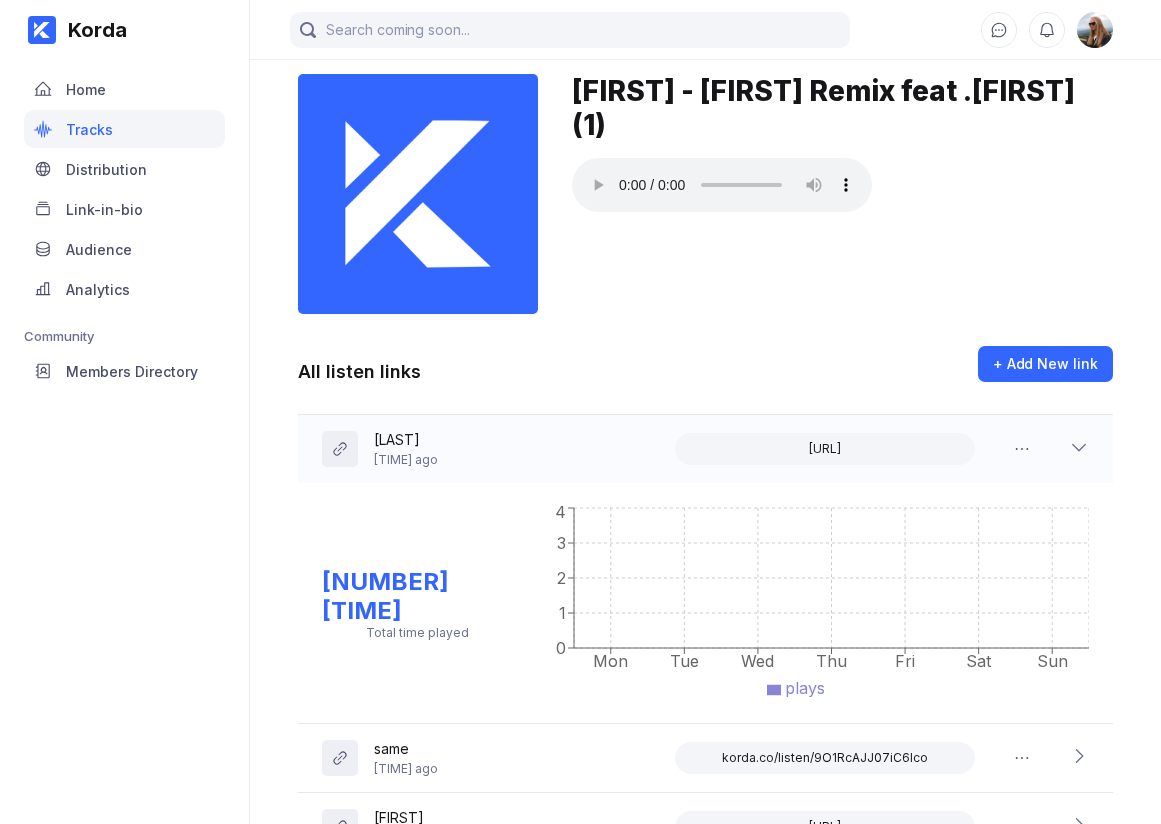 click on "[TIME] ago [URL]" at bounding box center (705, 449) 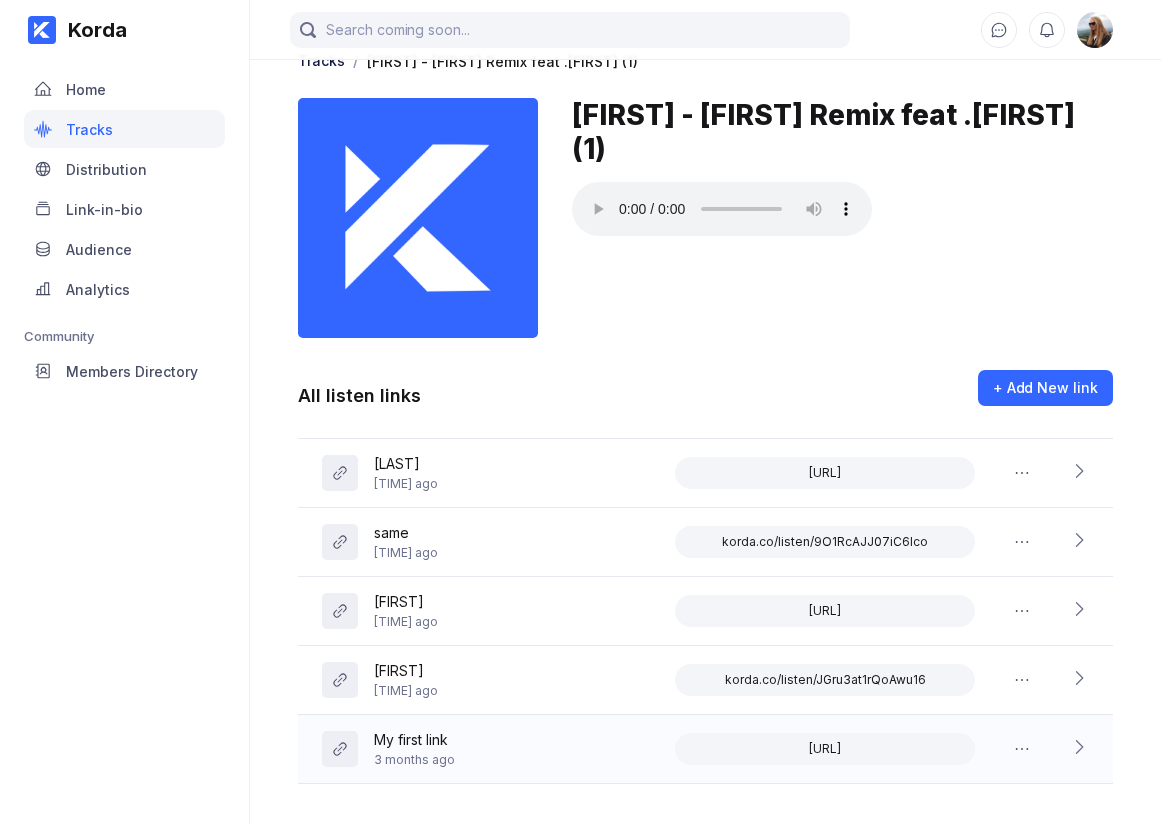 scroll, scrollTop: 0, scrollLeft: 0, axis: both 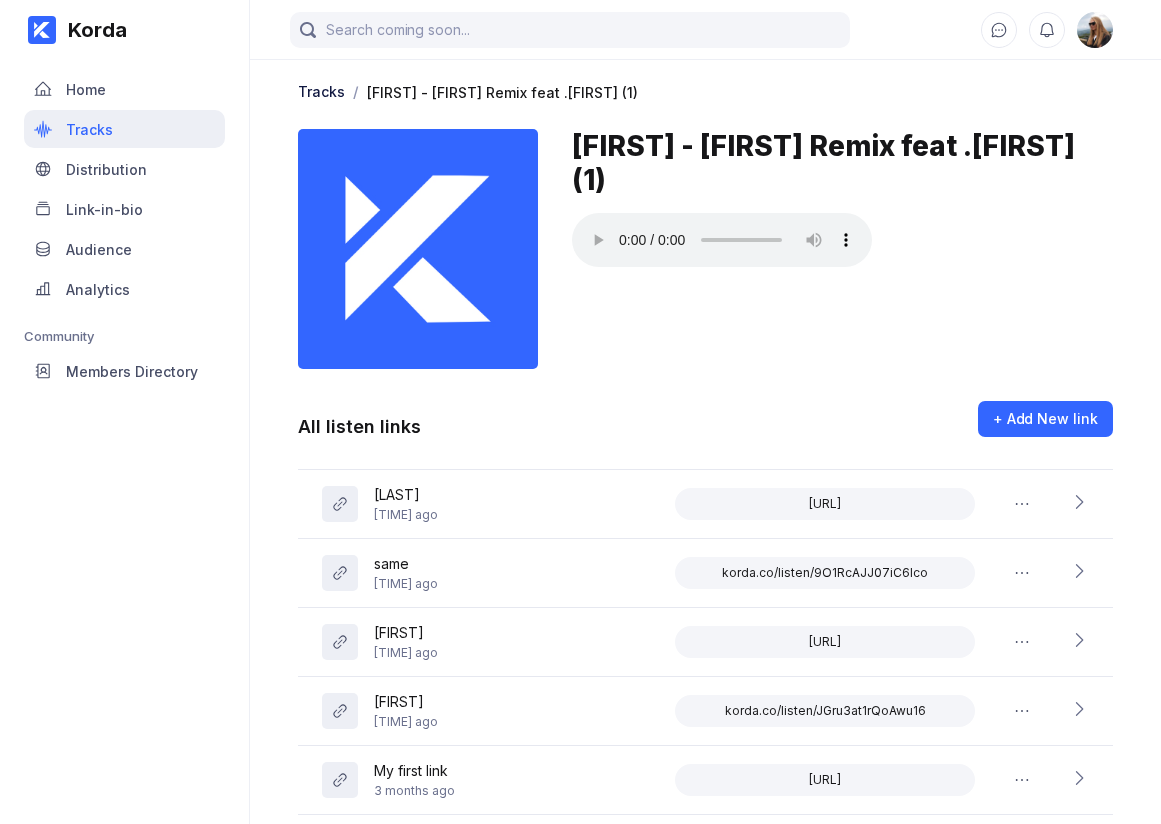 click on "Tracks" at bounding box center (89, 129) 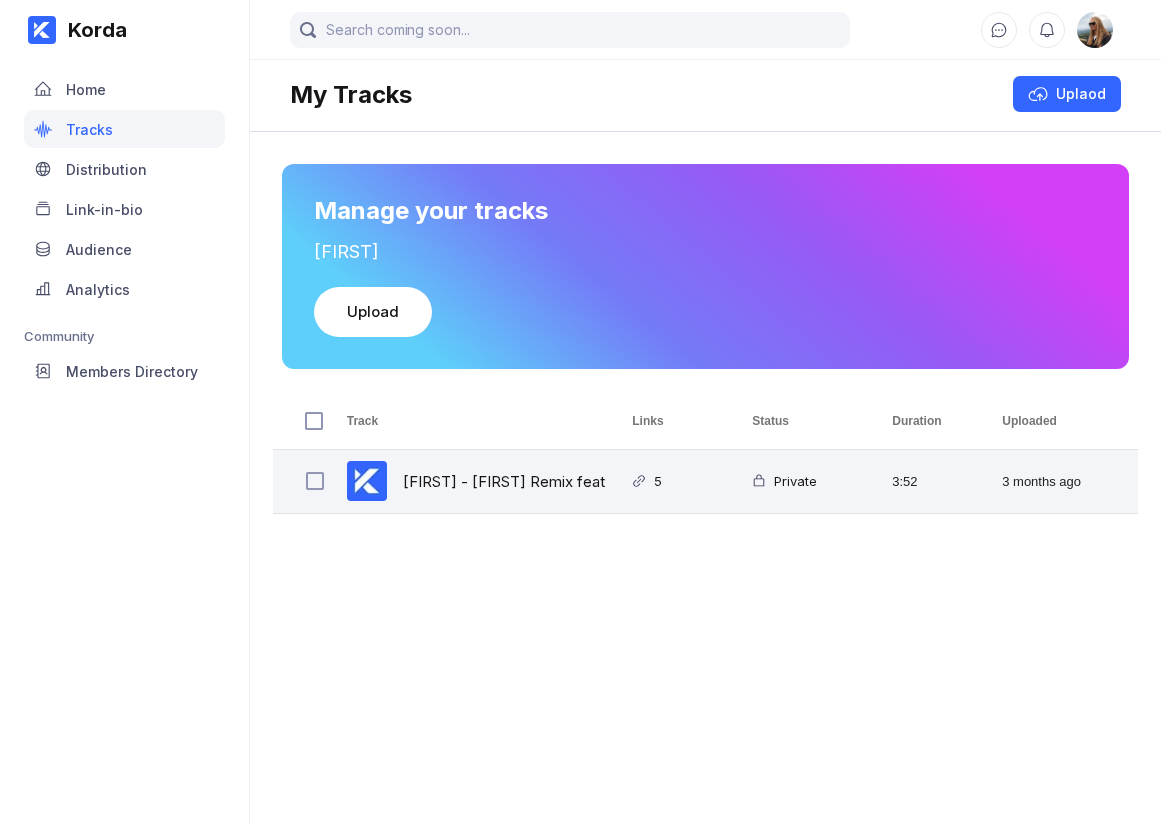 click on "Private" at bounding box center [798, 481] 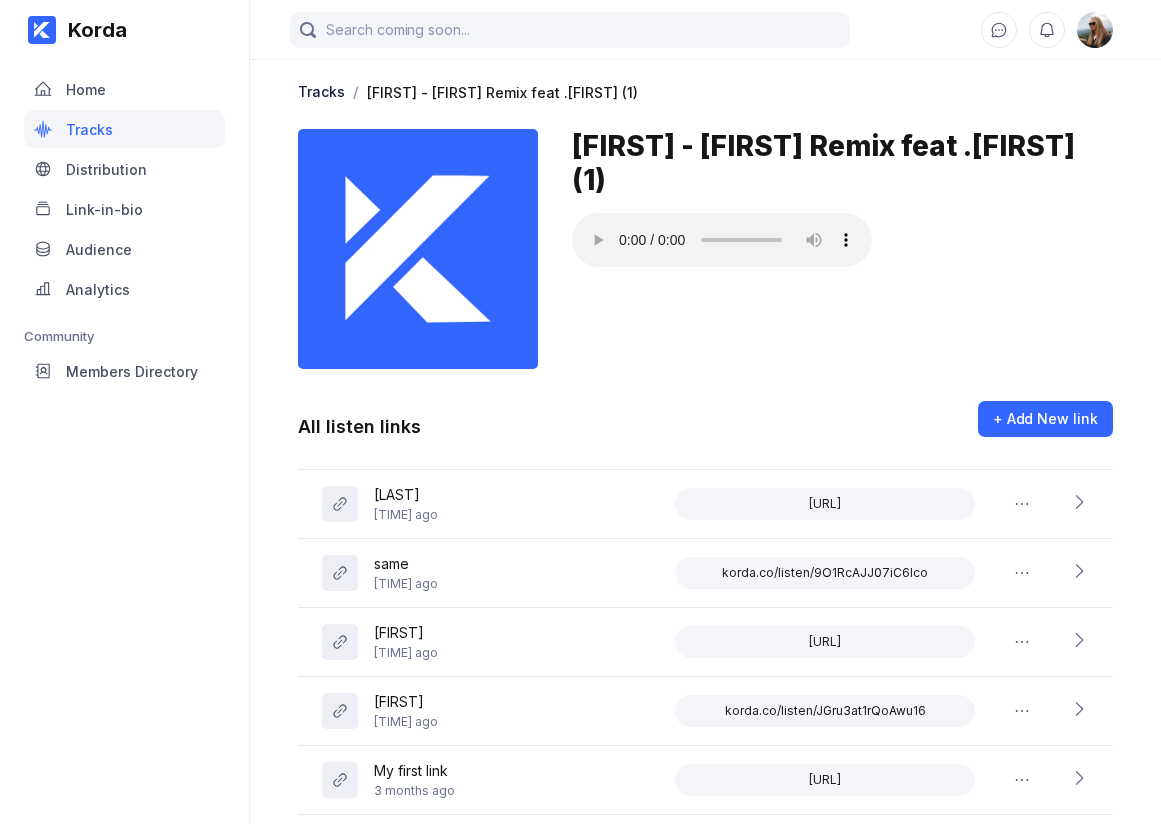 click on "[TIME] ago [URL]" at bounding box center (705, 504) 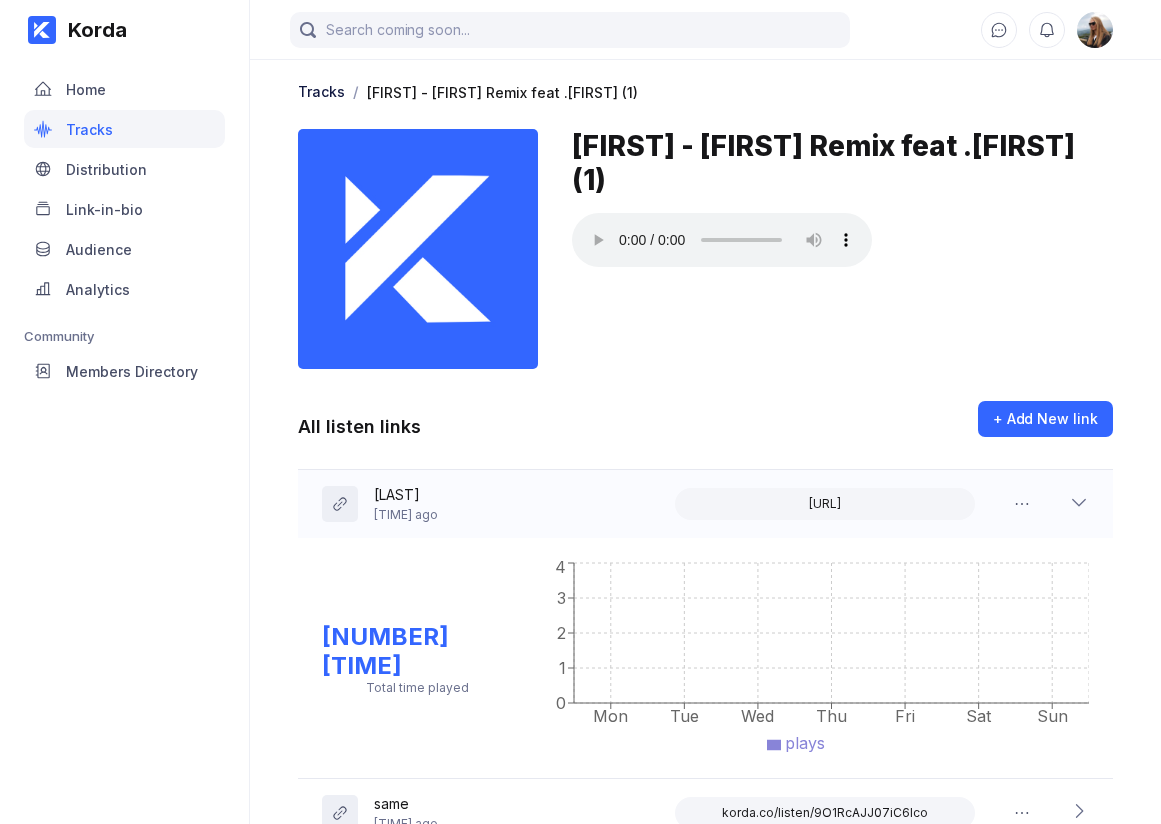 click on "[TIME] ago [URL]" at bounding box center [705, 504] 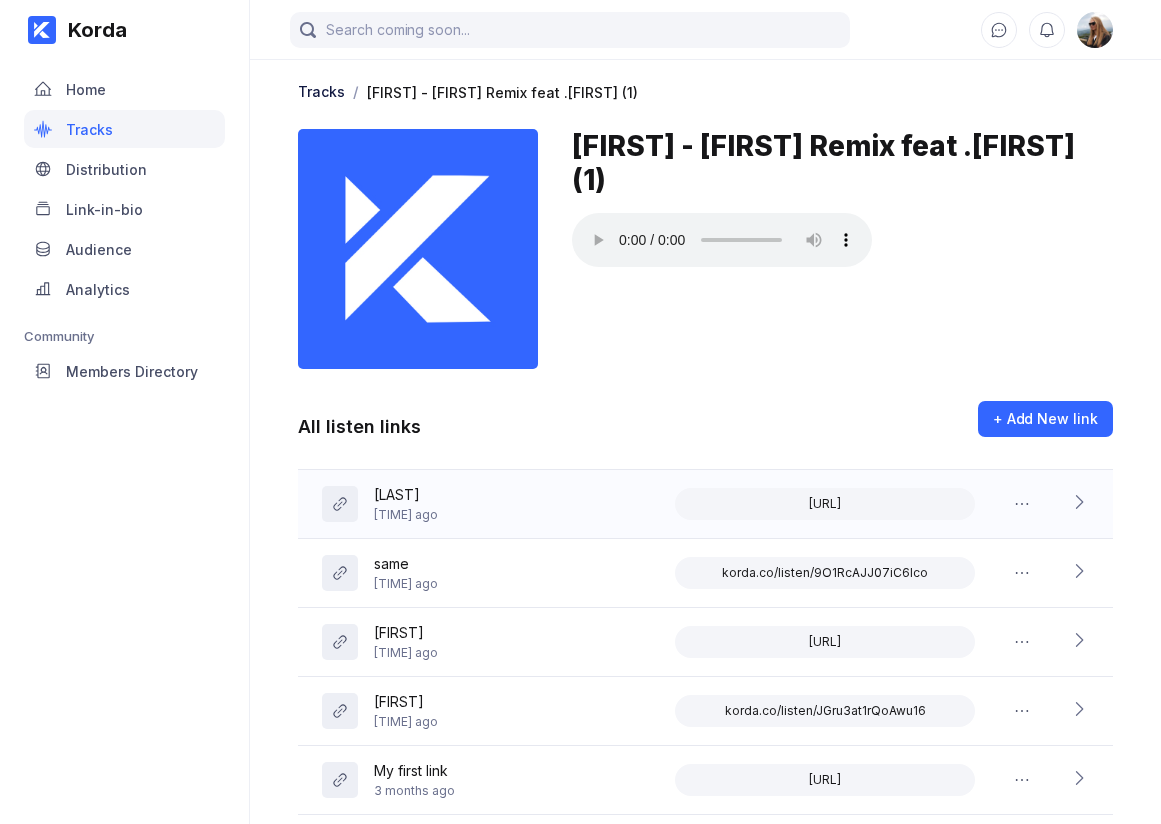 scroll, scrollTop: 31, scrollLeft: 0, axis: vertical 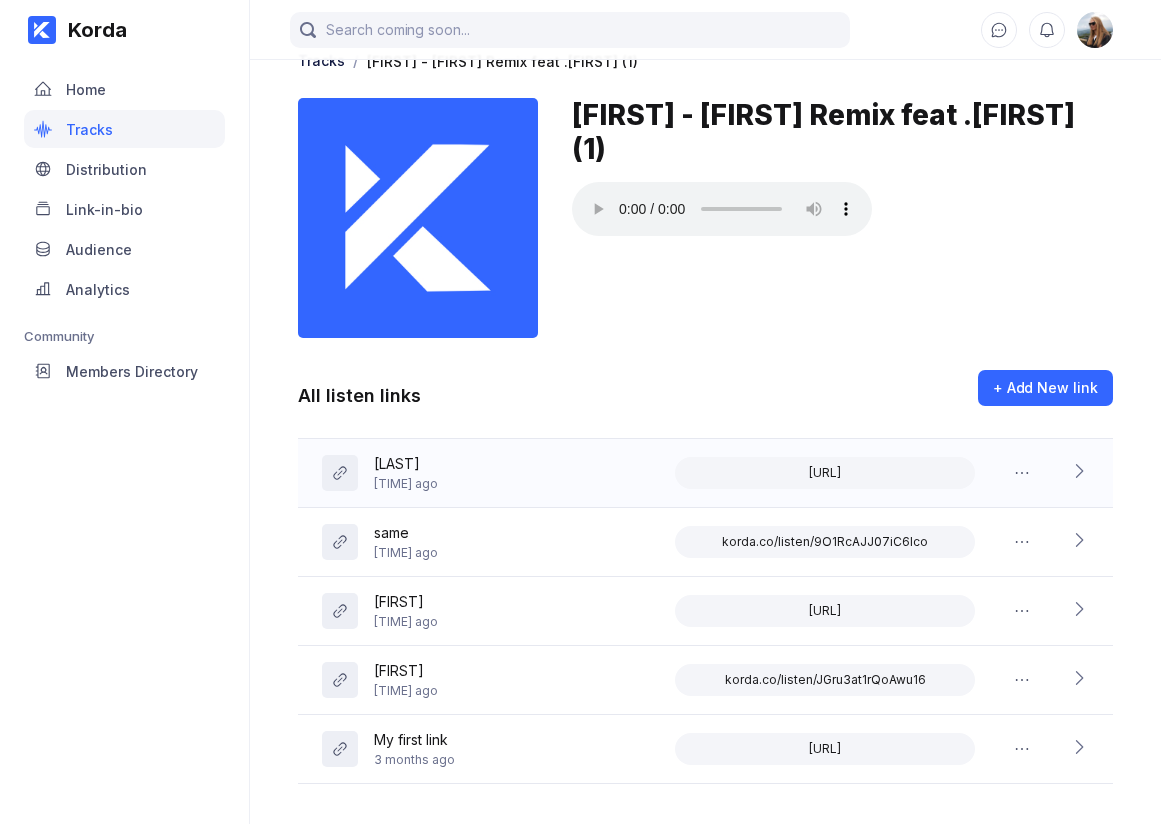 click on "[TIME] ago [URL]" at bounding box center (705, 473) 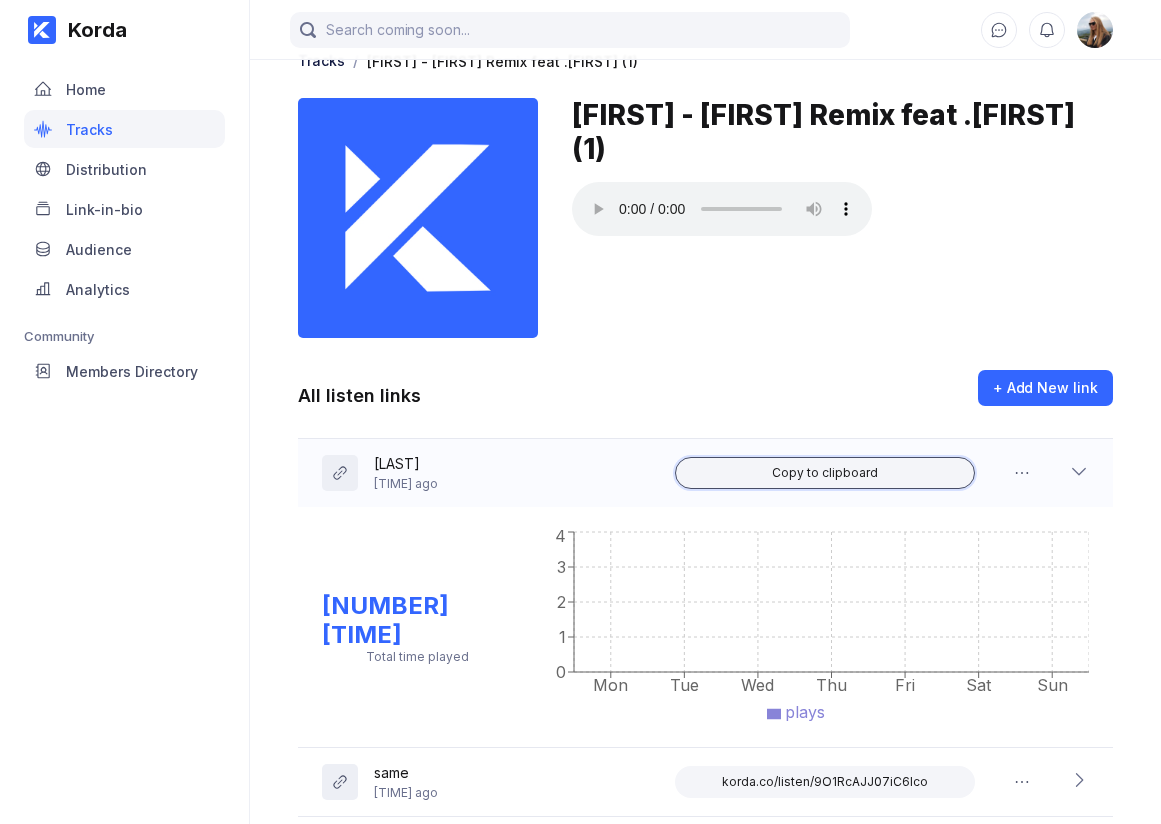 click on "Copy to clipboard" at bounding box center [825, 473] 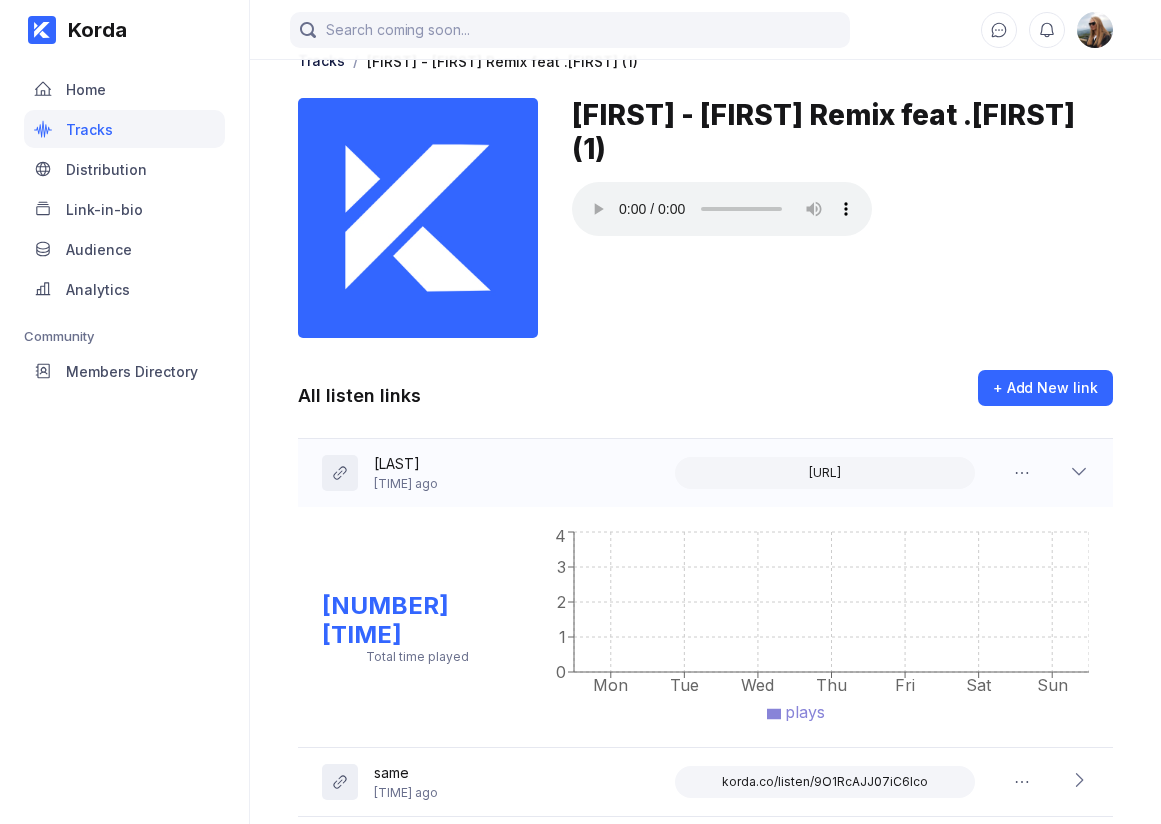 click on "[TIME] ago [URL]" at bounding box center [705, 473] 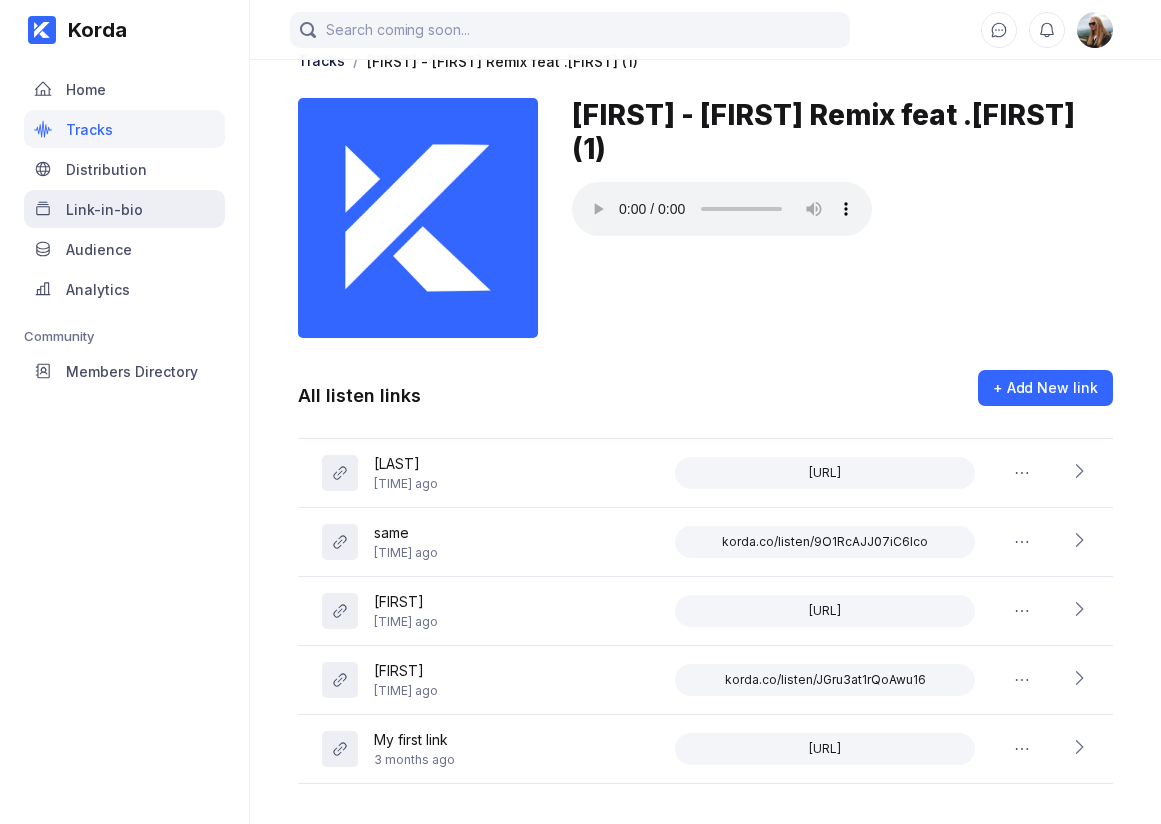 click on "Link-in-bio" at bounding box center (104, 209) 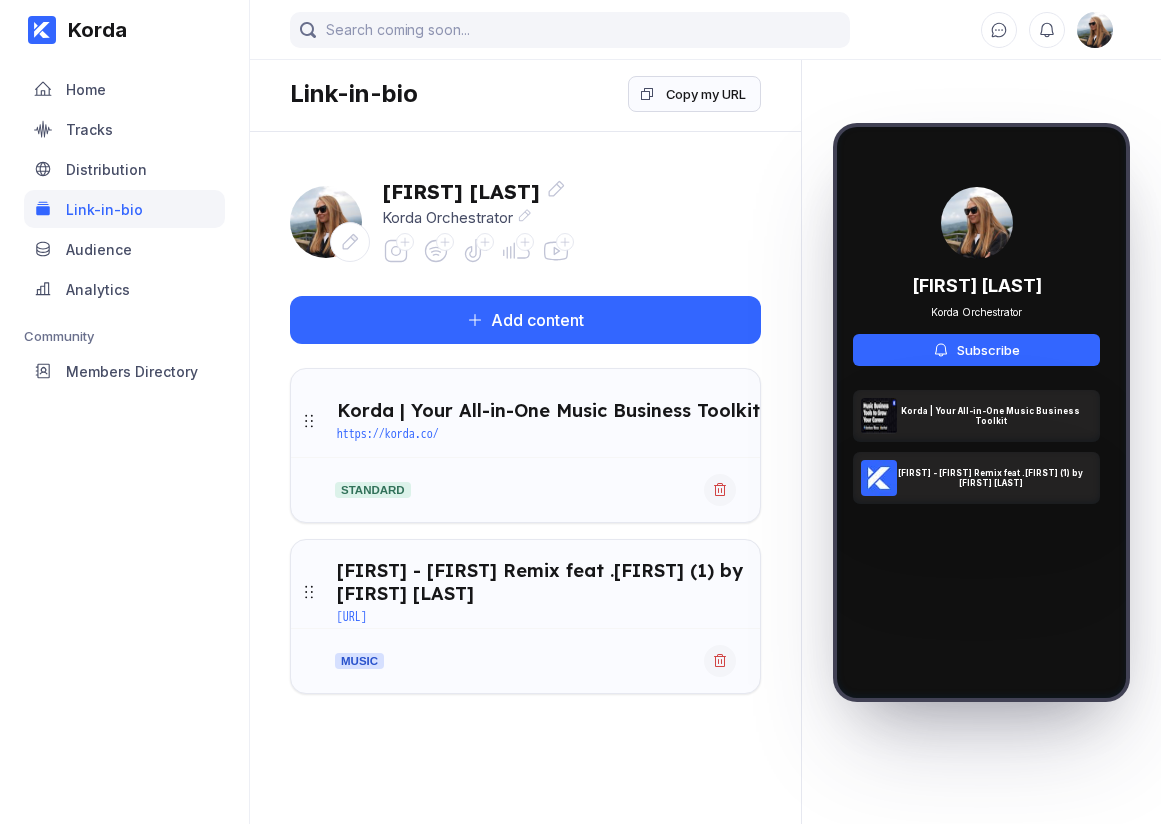 scroll, scrollTop: 0, scrollLeft: 0, axis: both 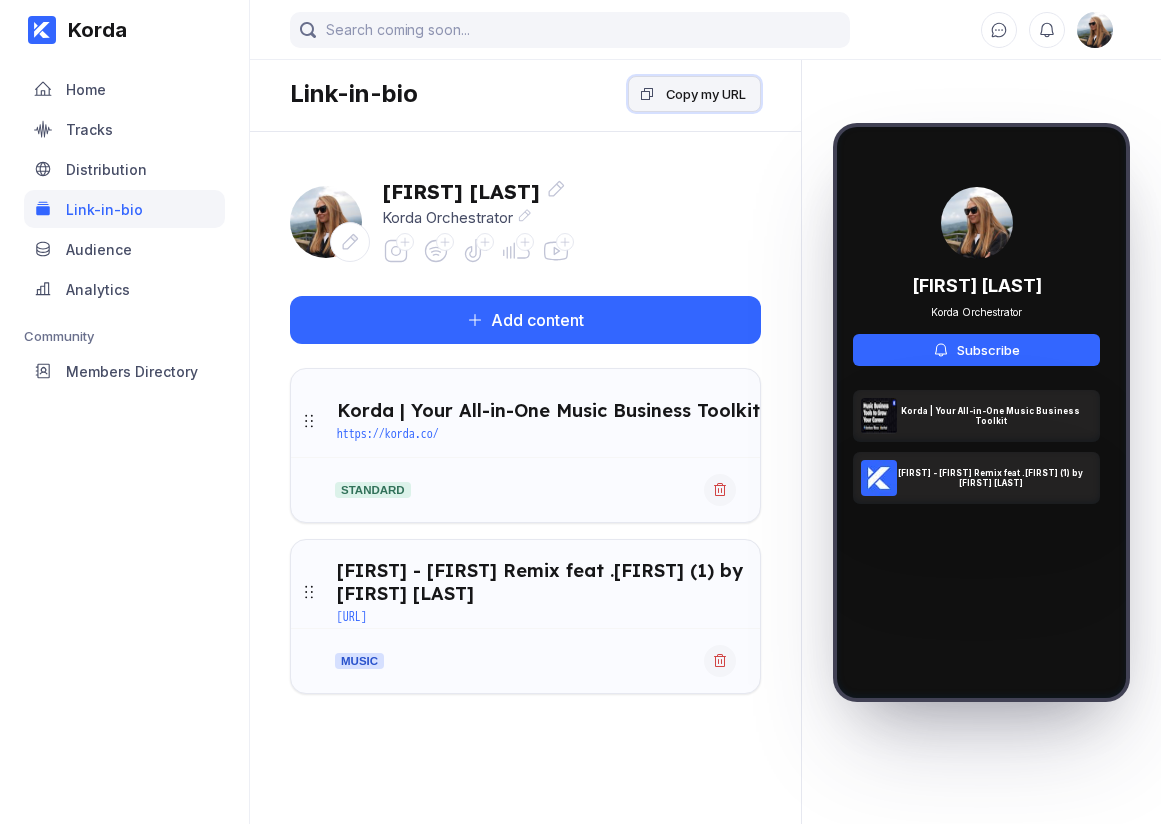 click on "Copy my URL" at bounding box center [706, 94] 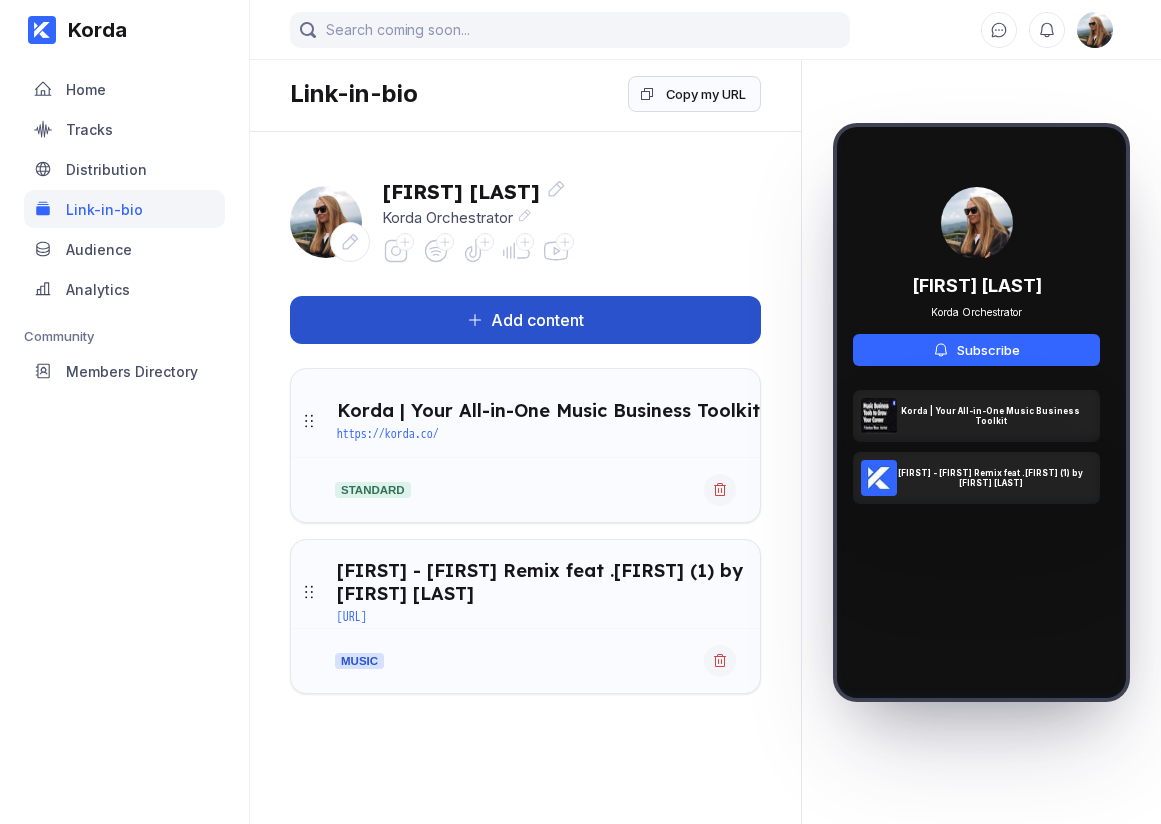 click on "Add content" at bounding box center [525, 320] 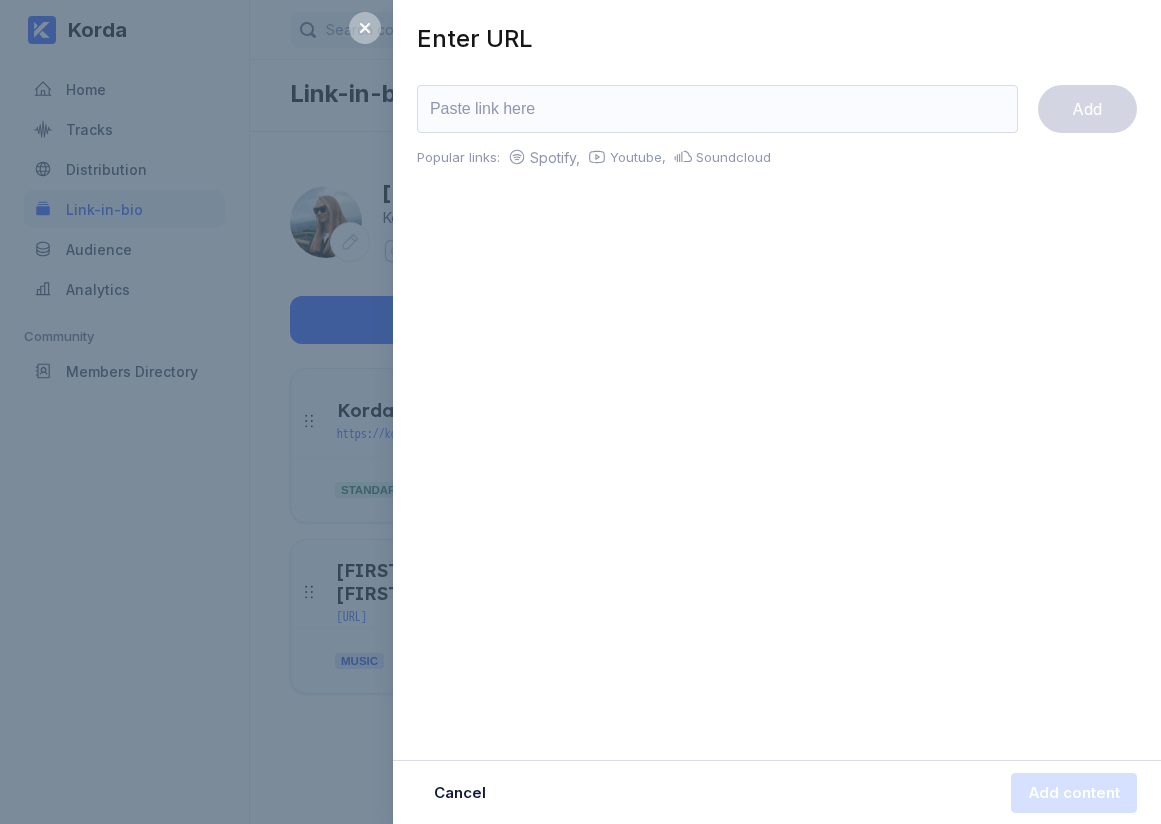 click at bounding box center (717, 109) 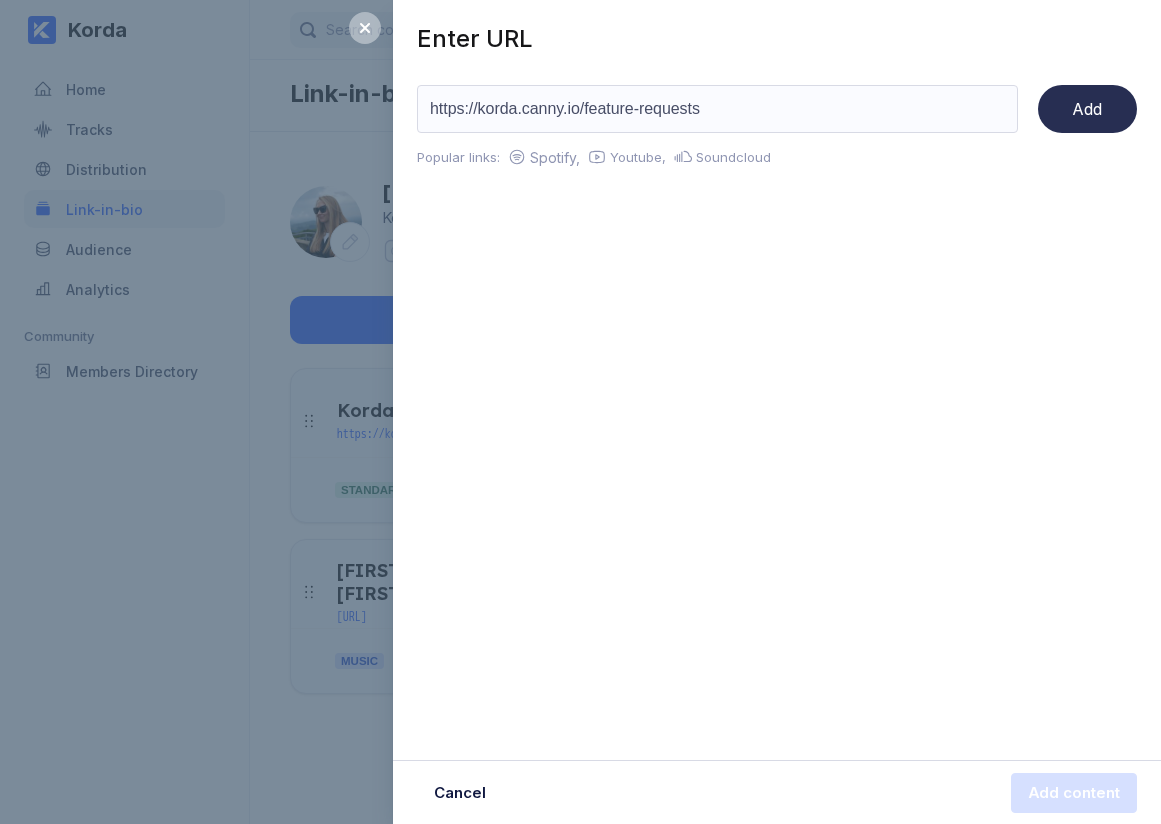 click on "Add" at bounding box center [1087, 109] 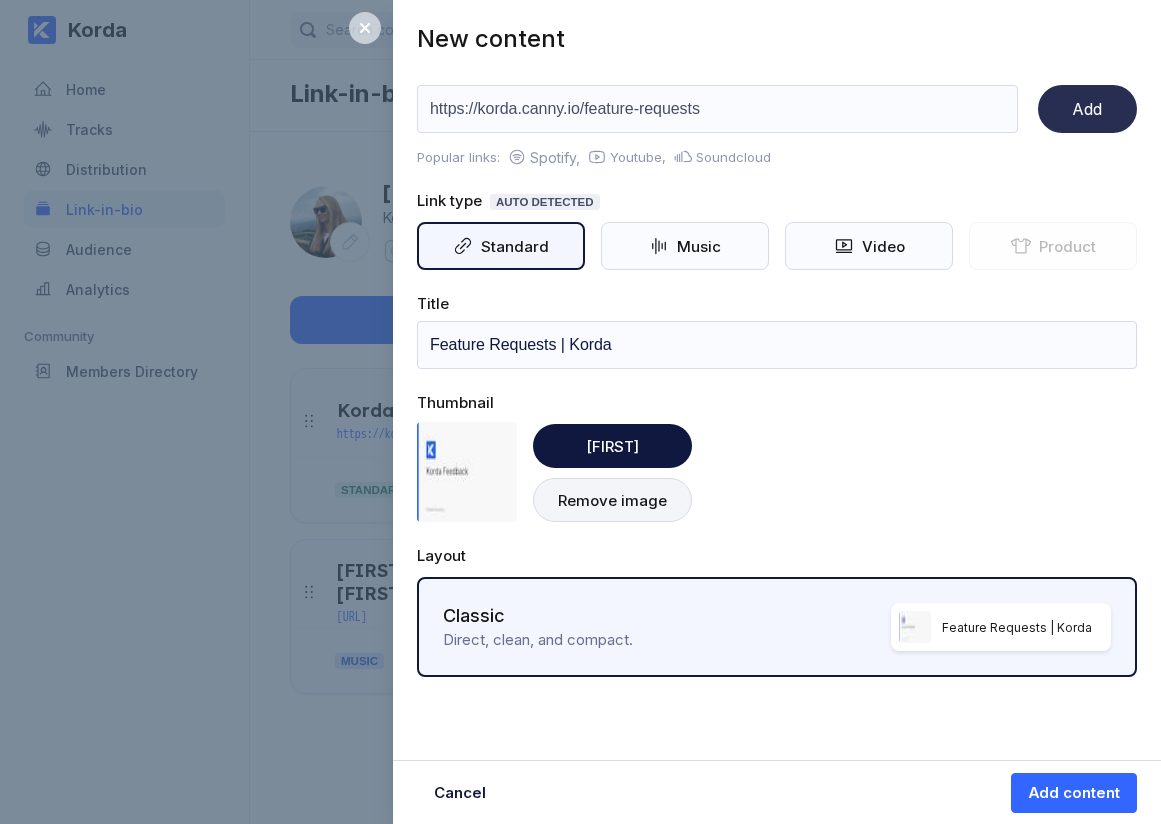 click 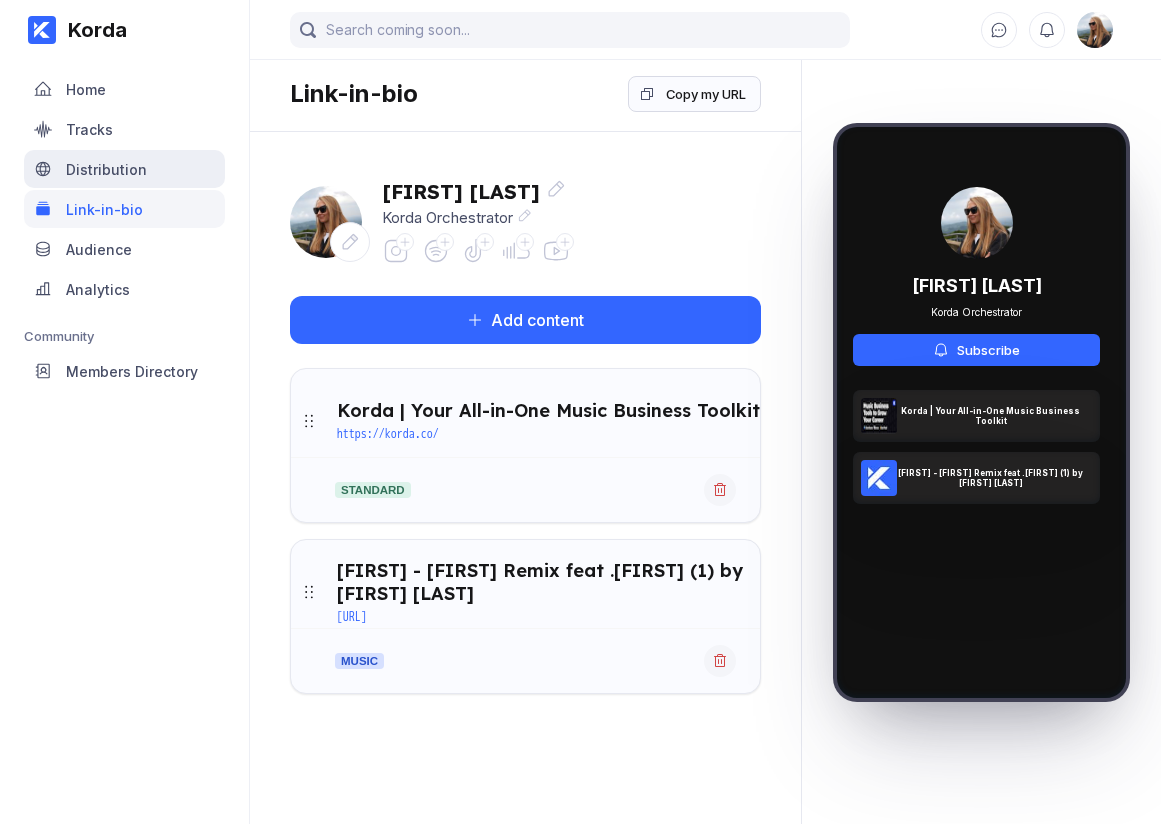 click on "Distribution" at bounding box center [106, 169] 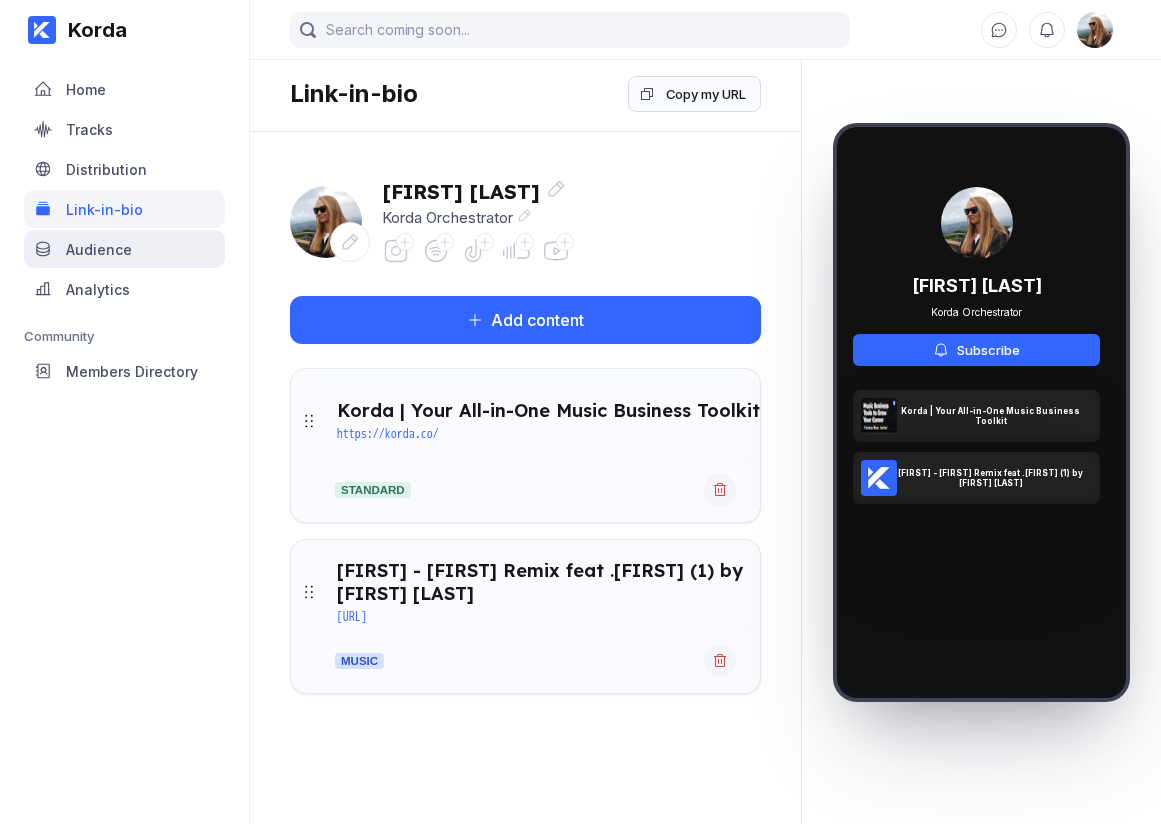 click on "Audience" at bounding box center (124, 249) 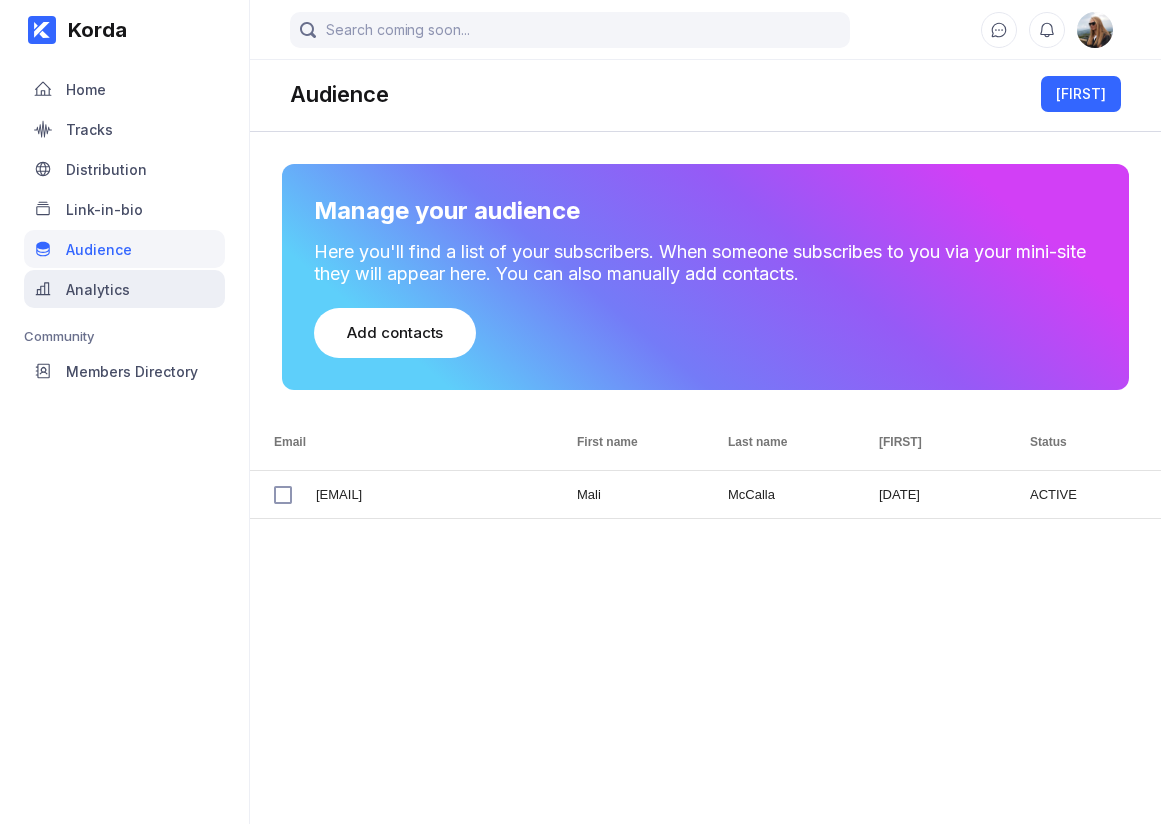 click on "Analytics" at bounding box center (98, 289) 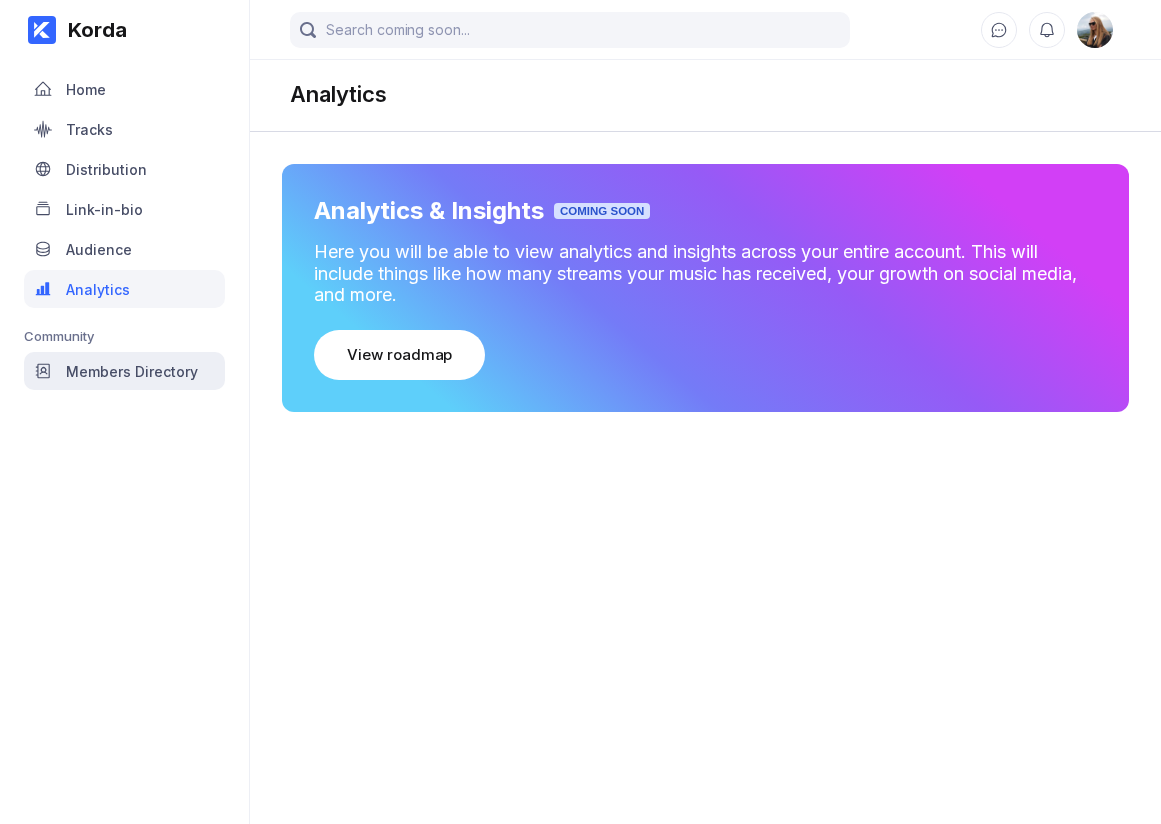 click on "Members Directory" at bounding box center (132, 371) 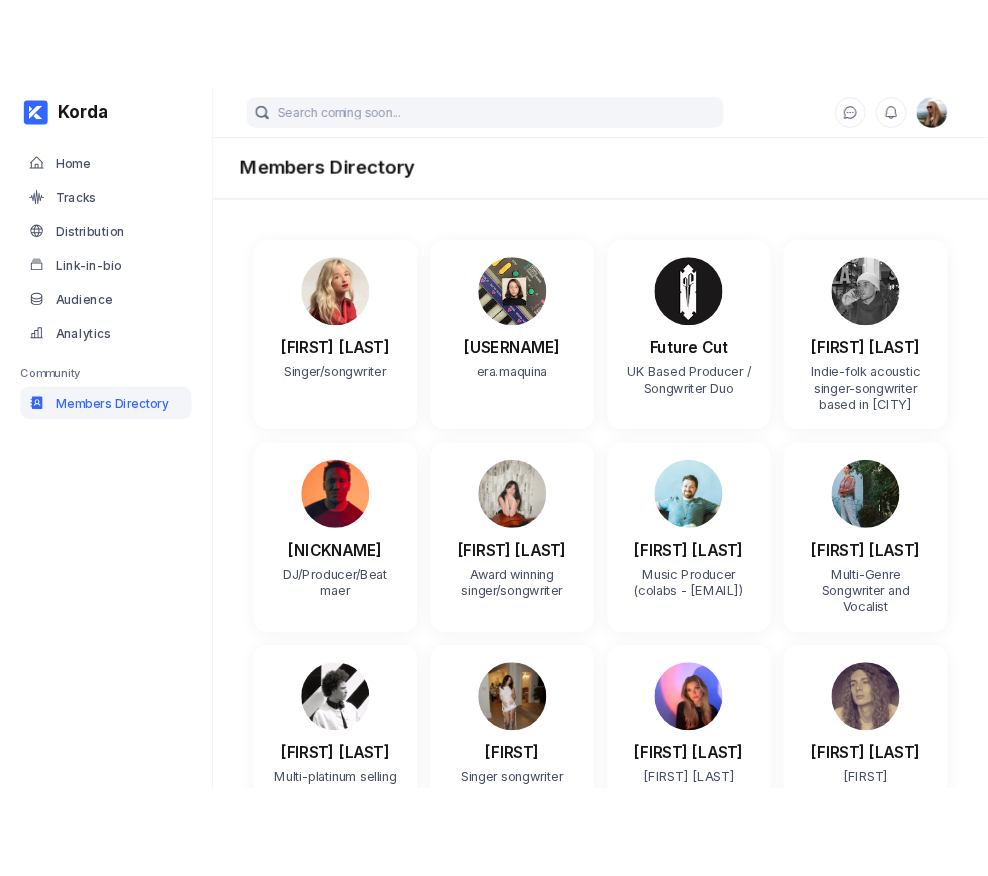 scroll, scrollTop: 146, scrollLeft: 0, axis: vertical 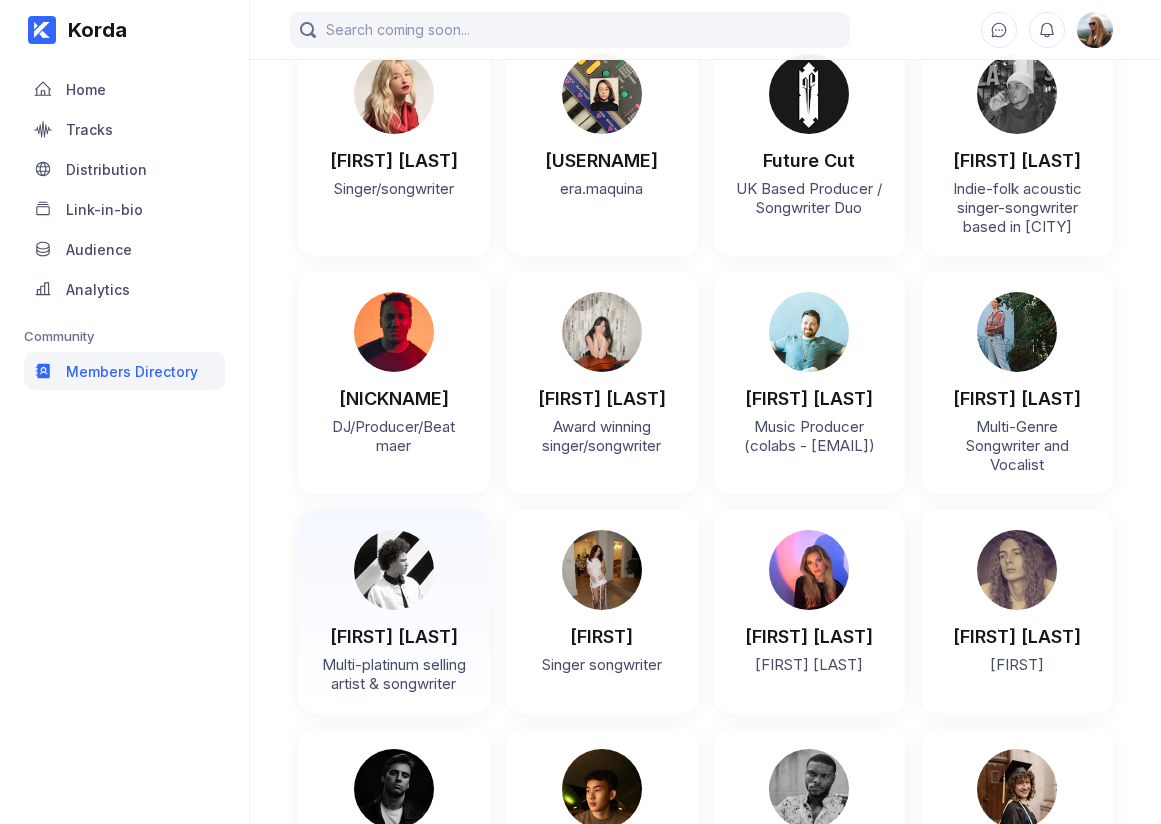 click on "[FIRST] [LAST]" at bounding box center (394, 636) 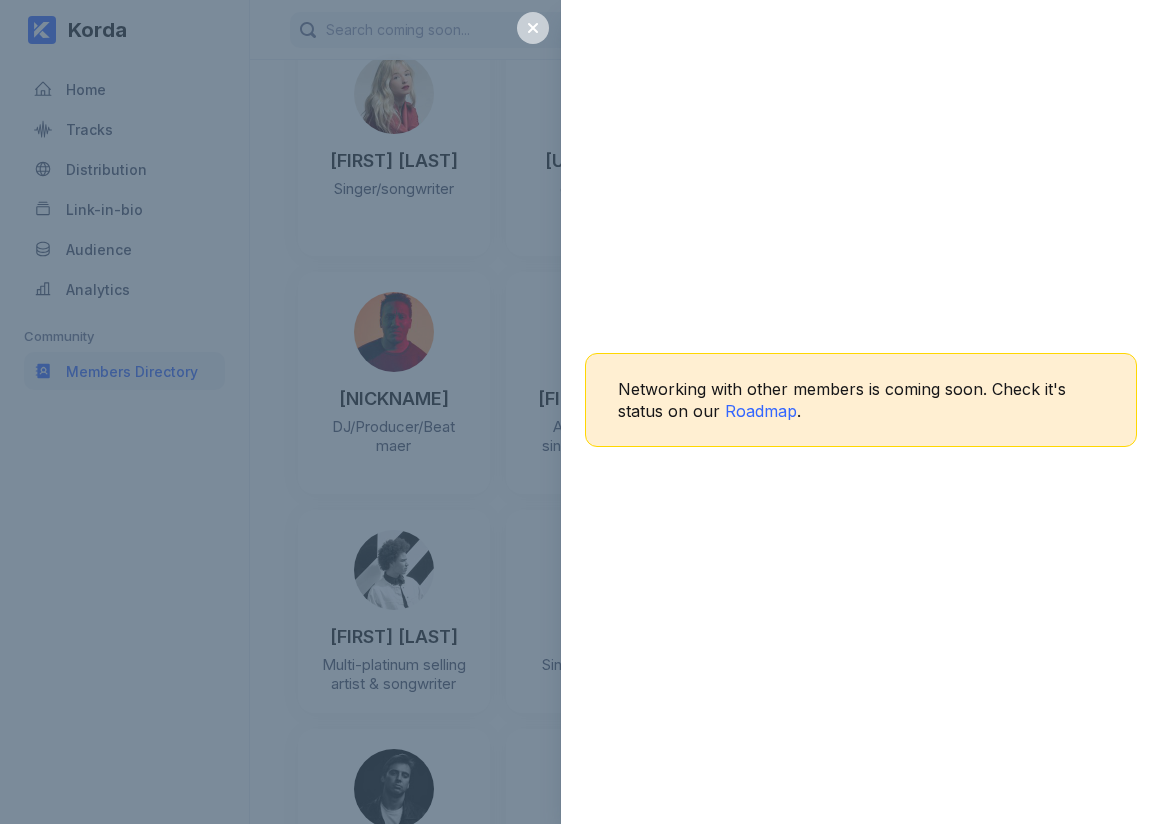 click 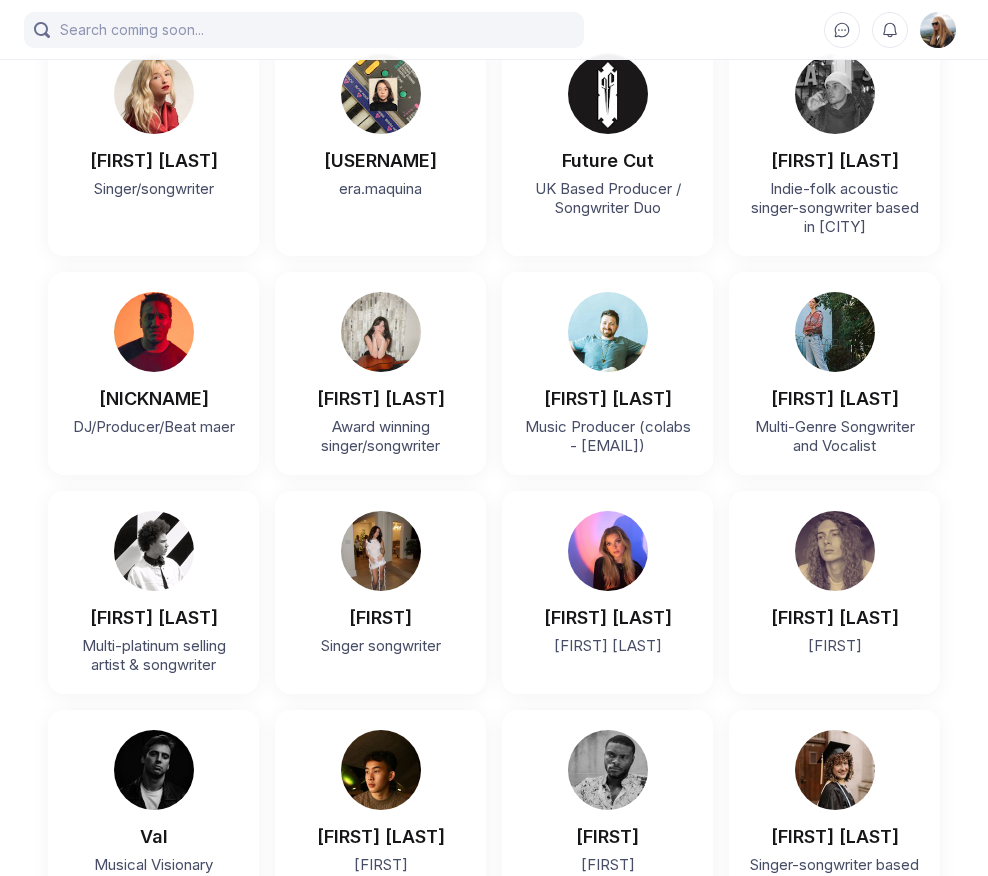 click at bounding box center [938, 30] 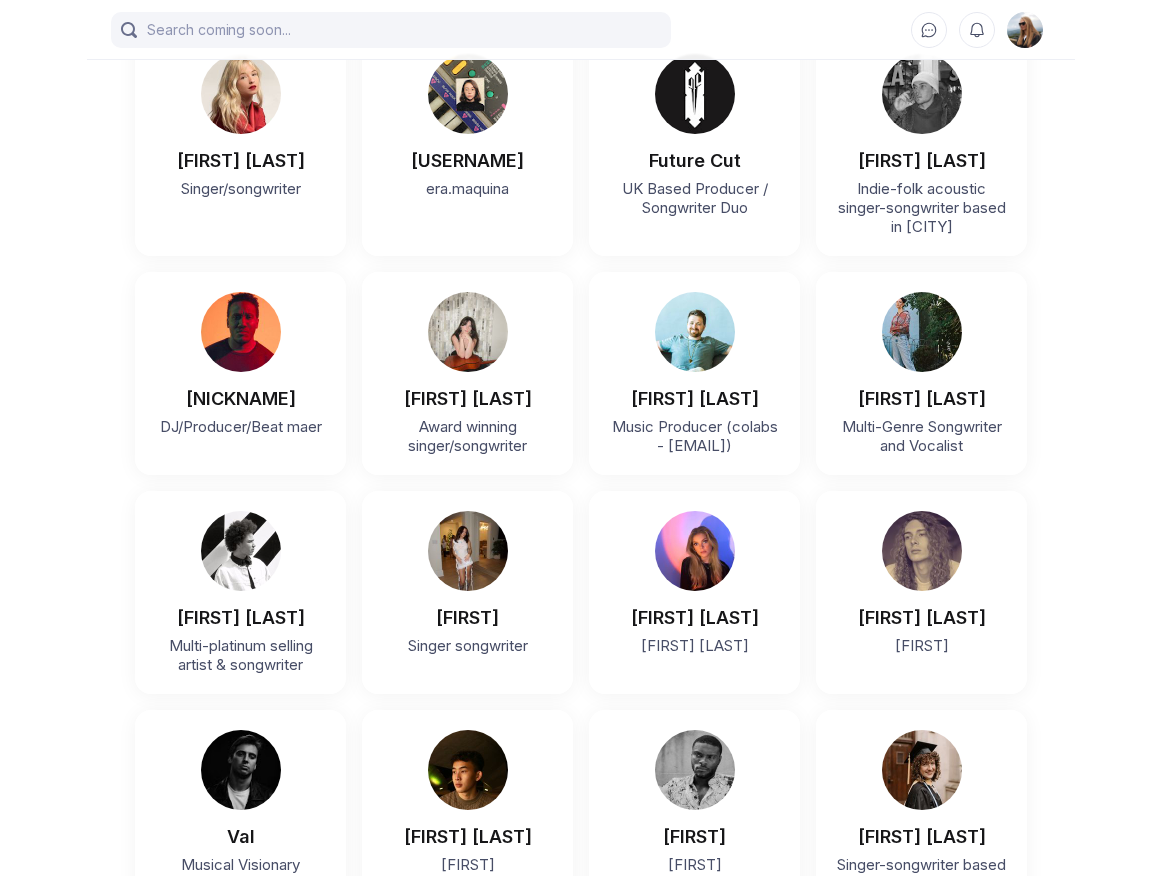 scroll, scrollTop: 0, scrollLeft: 0, axis: both 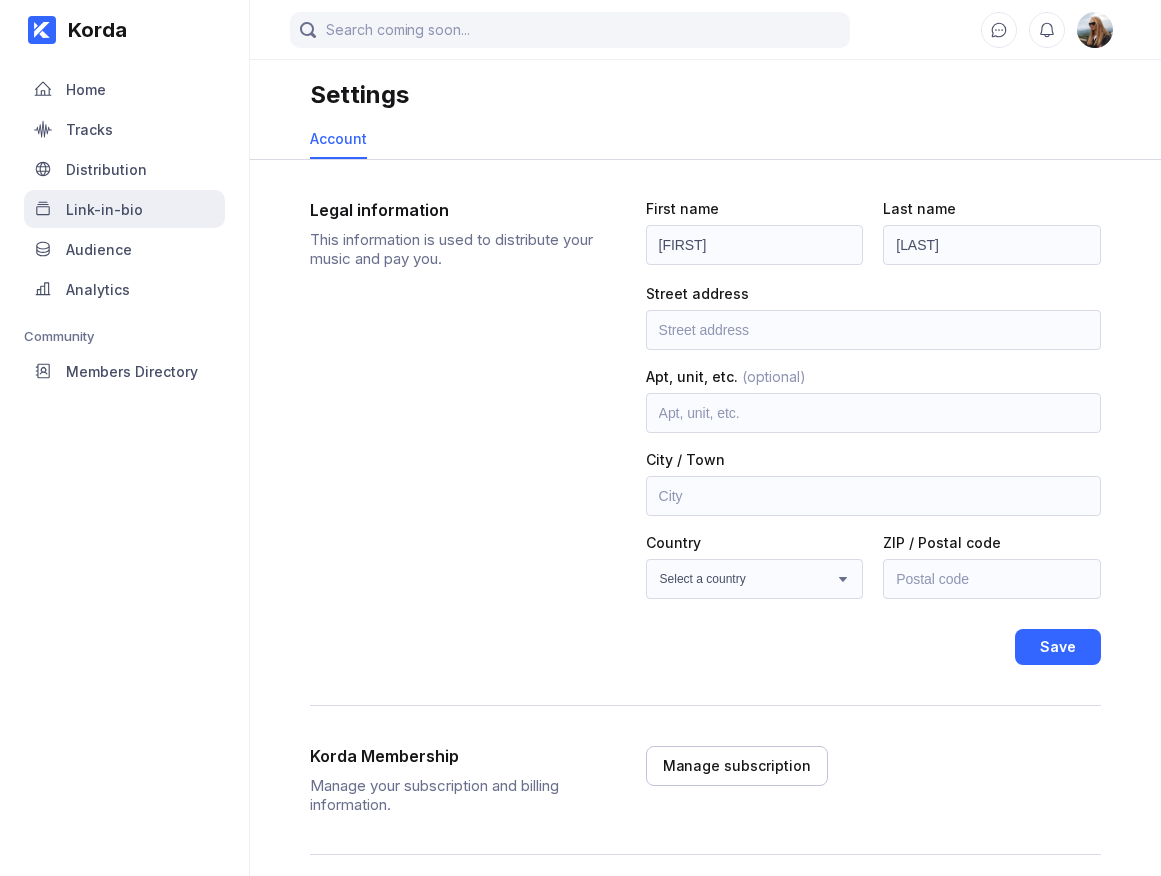 click on "Link-in-bio" at bounding box center [104, 209] 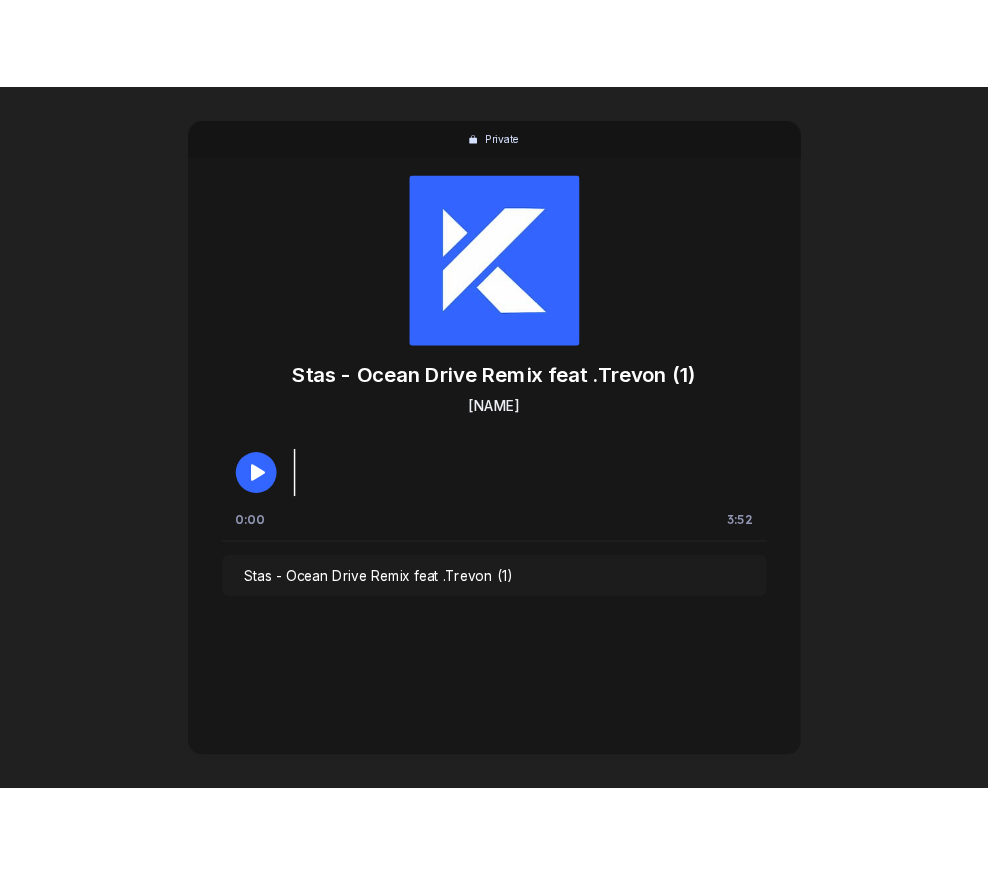 scroll, scrollTop: 0, scrollLeft: 0, axis: both 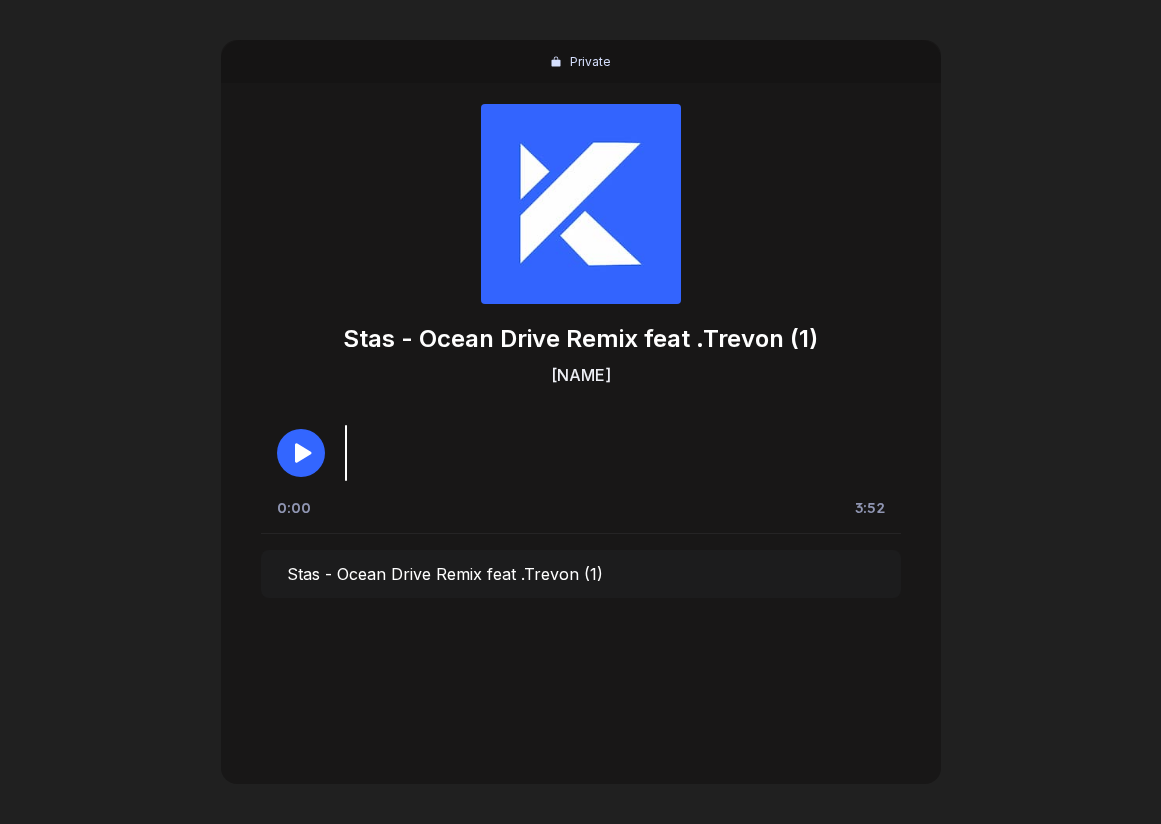 click 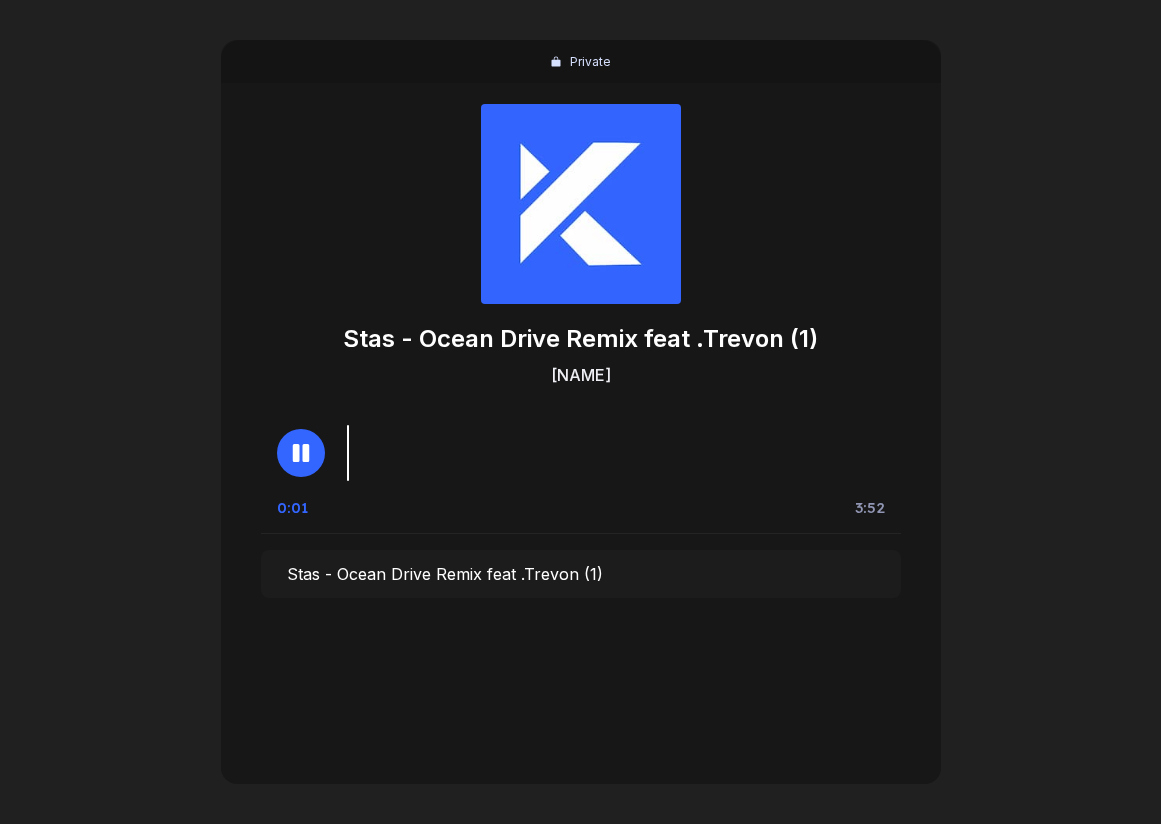 click 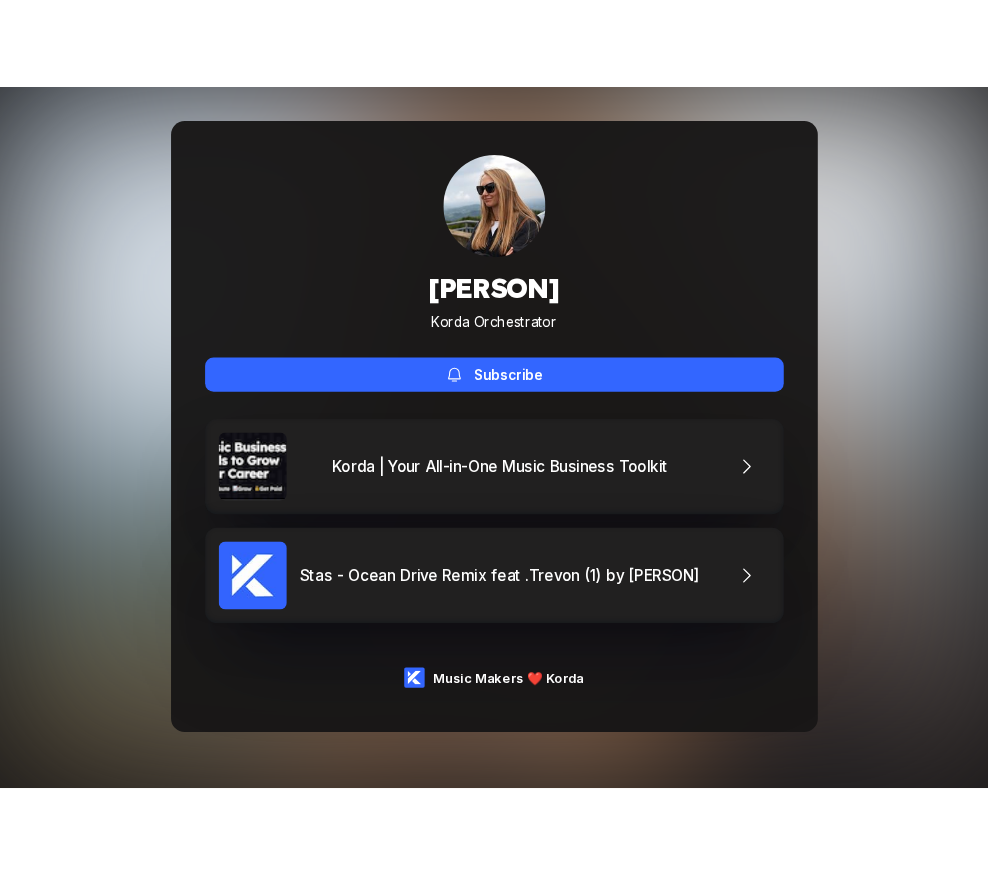 scroll, scrollTop: 0, scrollLeft: 0, axis: both 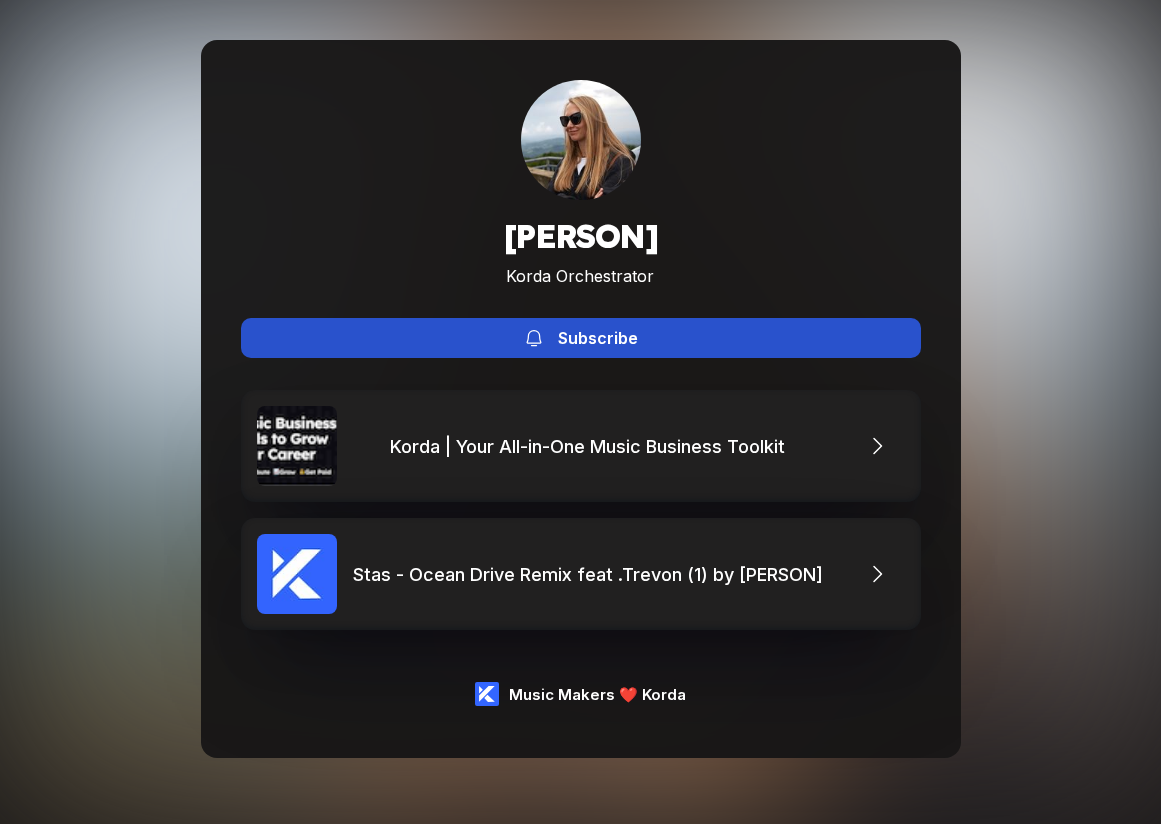 click on "Subscribe" at bounding box center [598, 338] 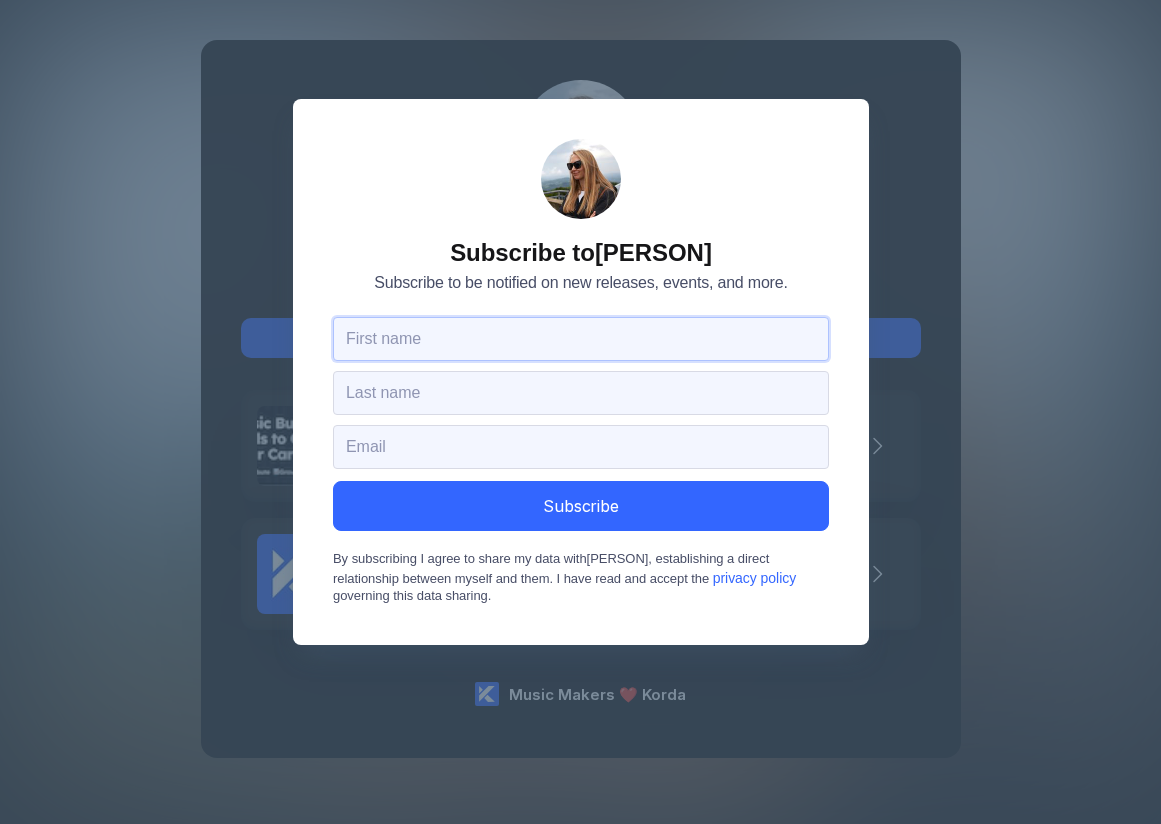 click at bounding box center (581, 339) 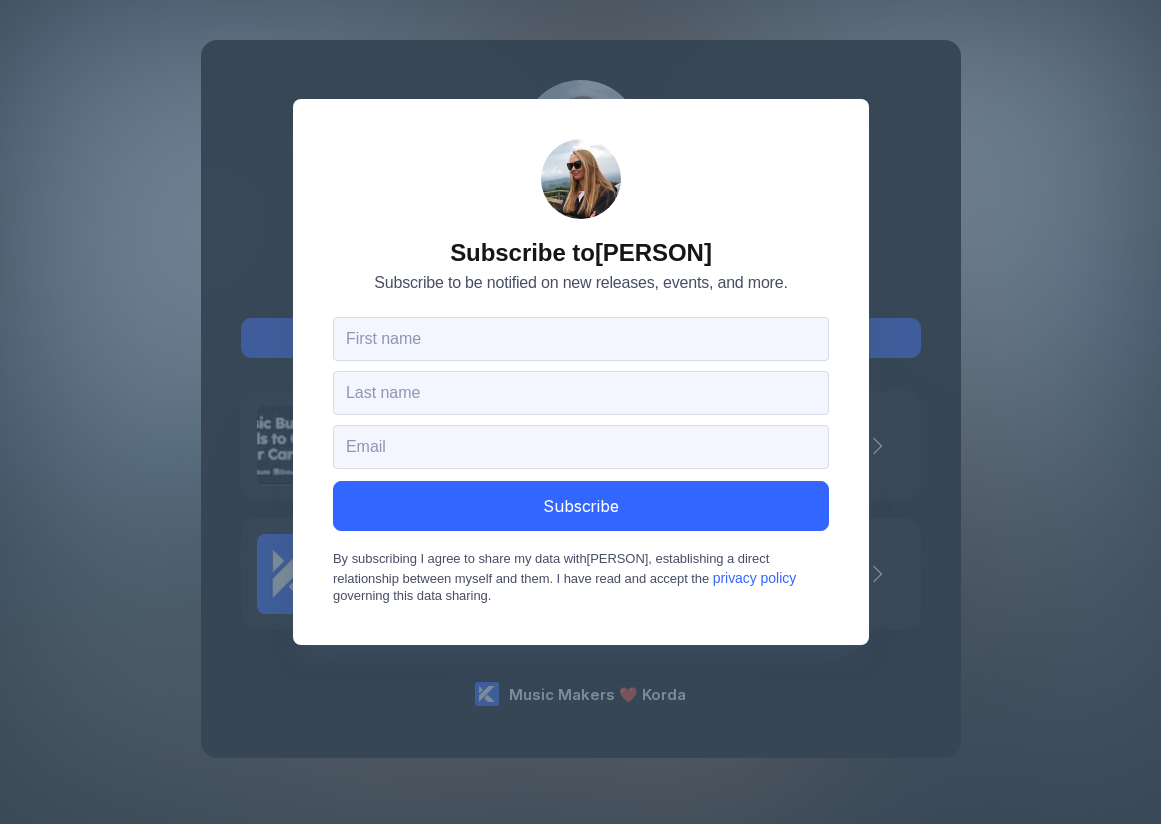 click on "Subscribe to  Alina Verbenchuk Subscribe to be notified on new releases, events, and more. Subscribe By subscribing I agree to share my data with  Alina Verbenchuk , establishing a direct relationship between myself and them. I have read and accept the   privacy policy   governing this data sharing." at bounding box center [581, 372] 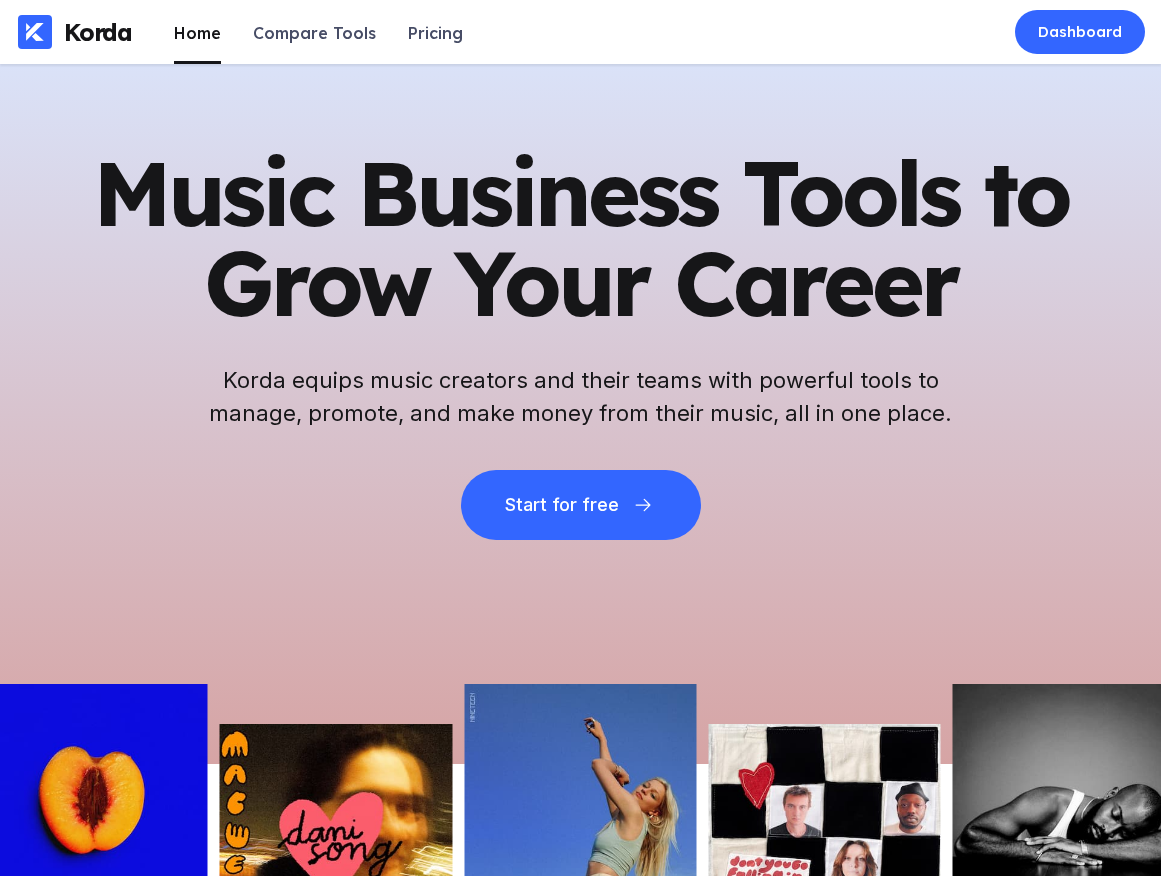 scroll, scrollTop: 0, scrollLeft: 0, axis: both 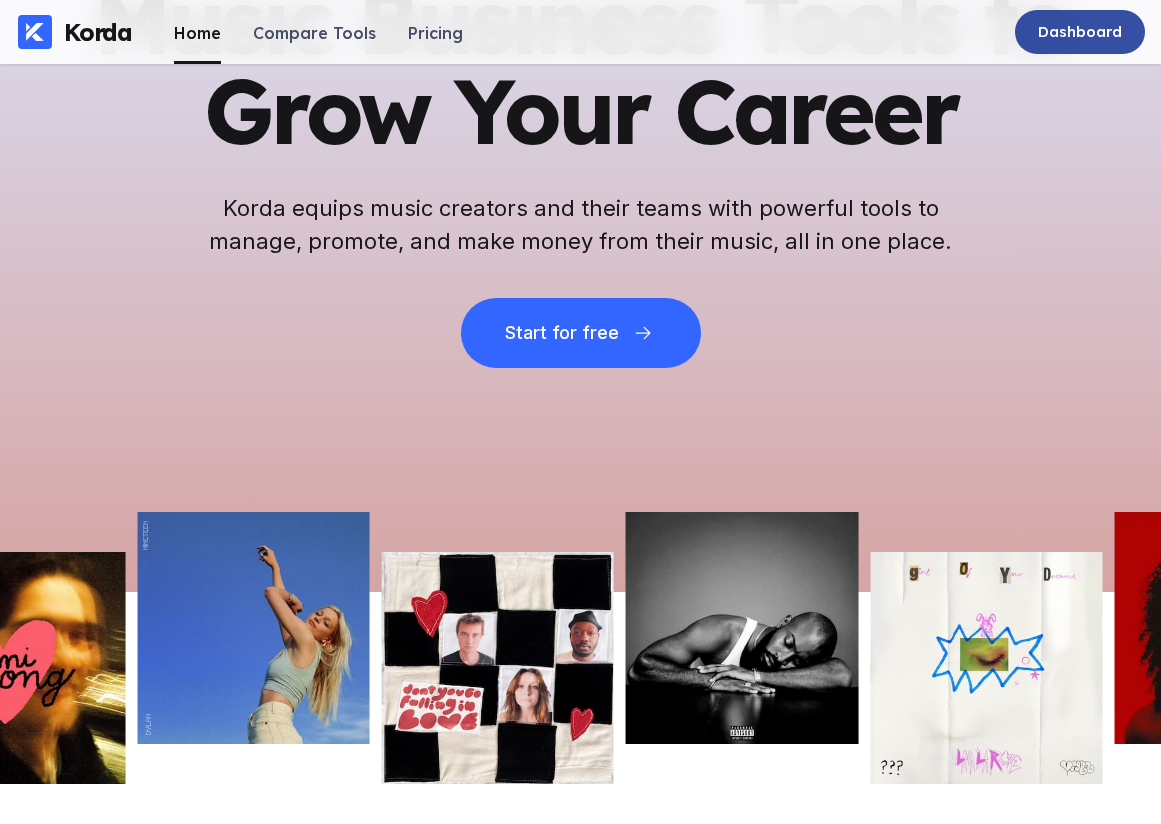 click on "Dashboard" at bounding box center [1080, 32] 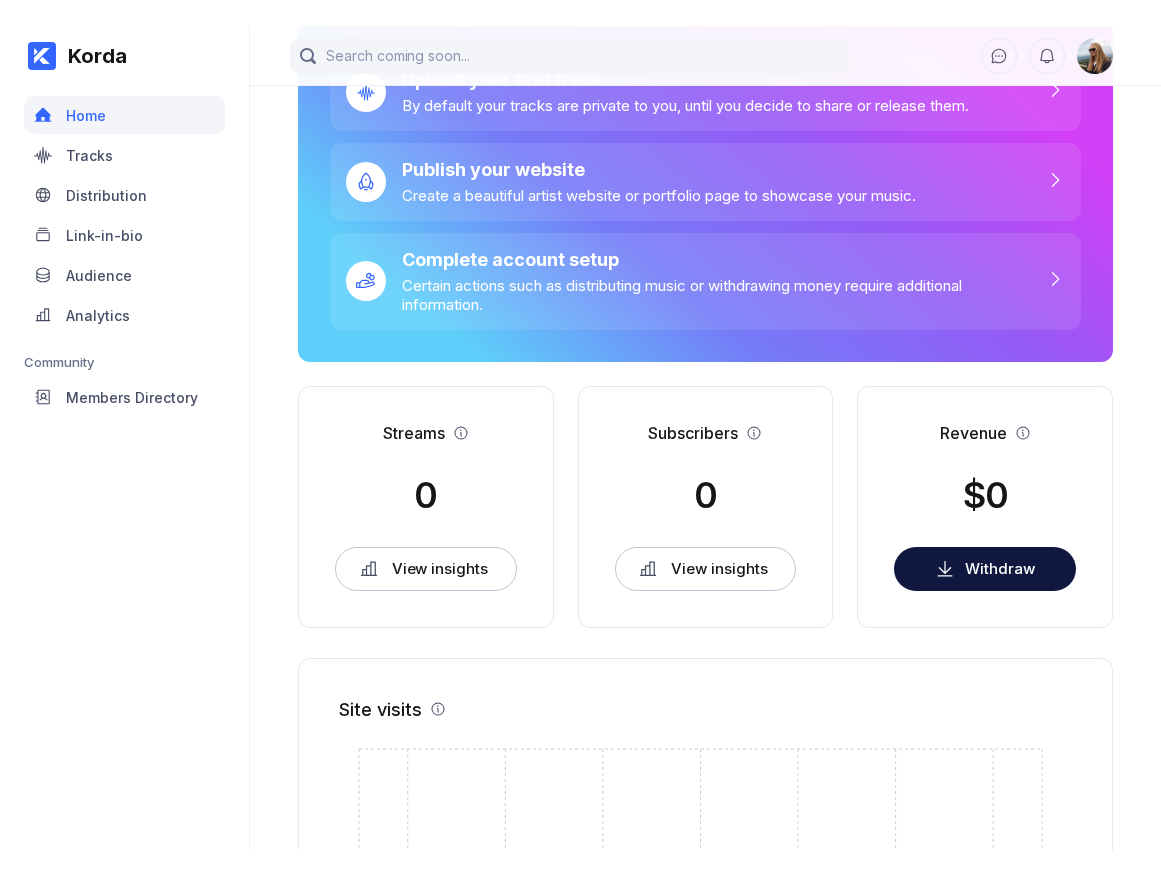 scroll, scrollTop: 0, scrollLeft: 0, axis: both 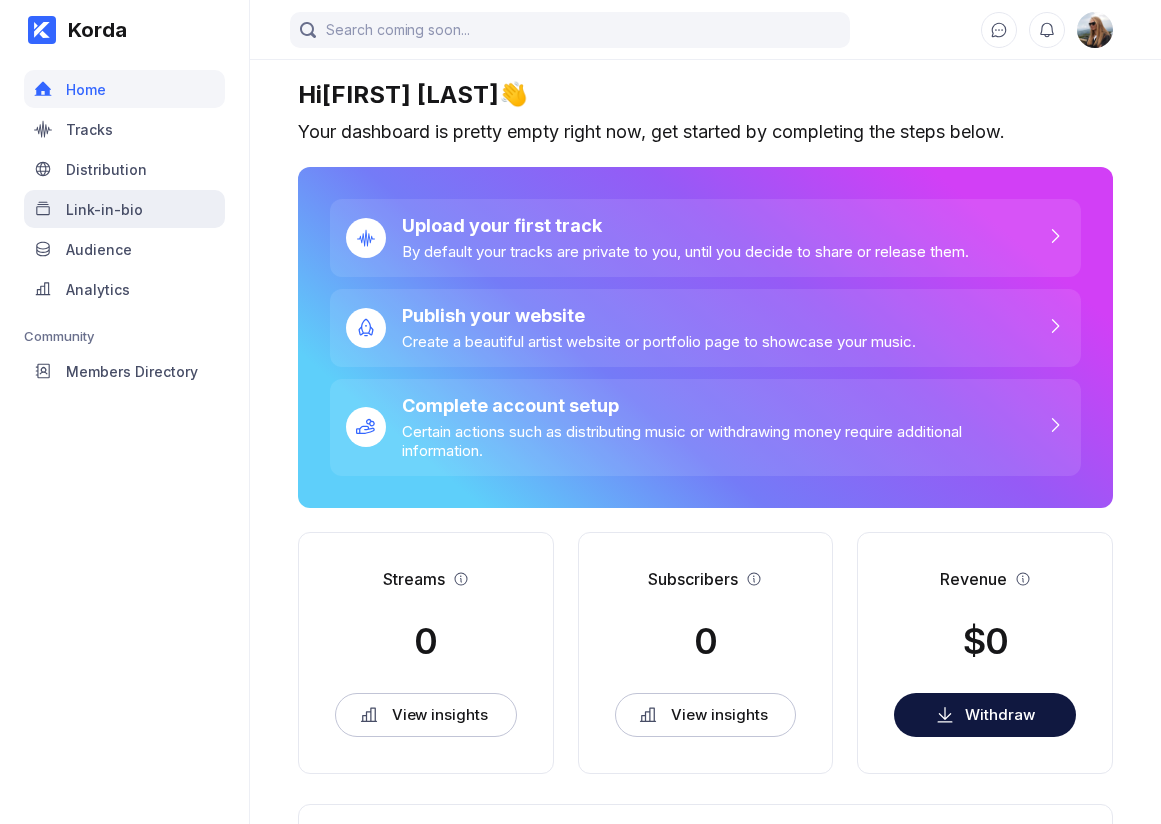 click on "Link-in-bio" at bounding box center [124, 209] 